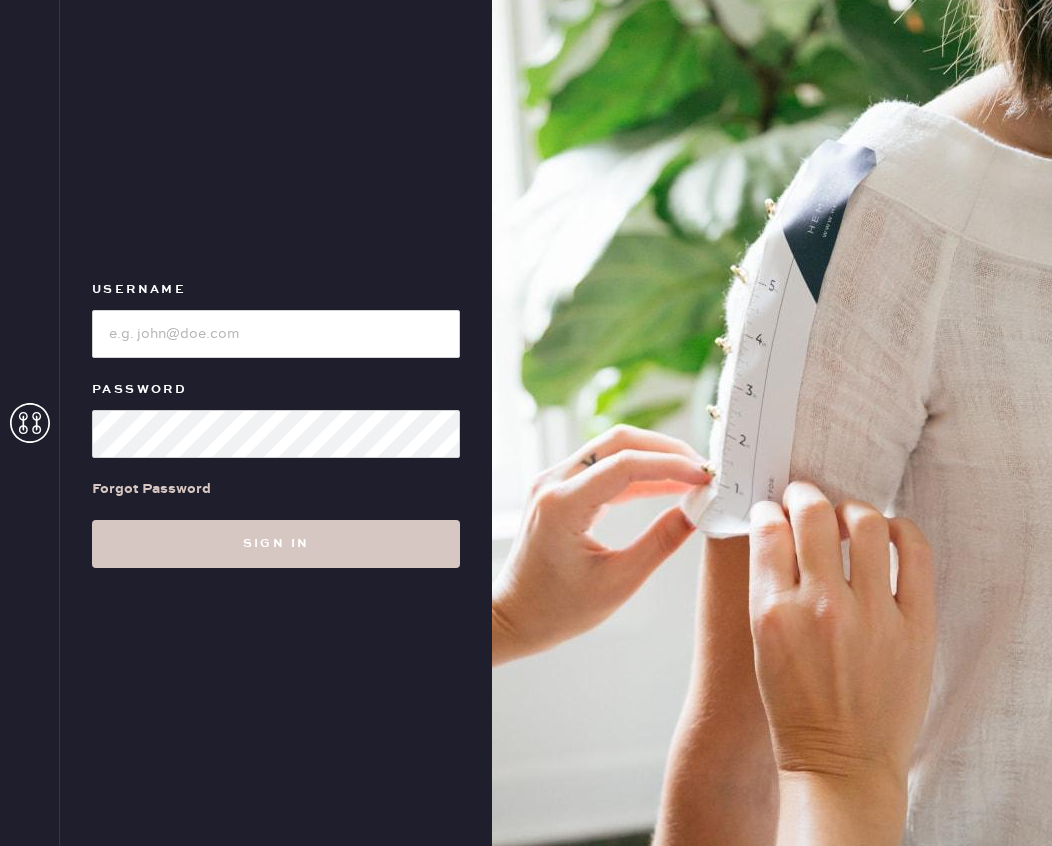 scroll, scrollTop: 0, scrollLeft: 0, axis: both 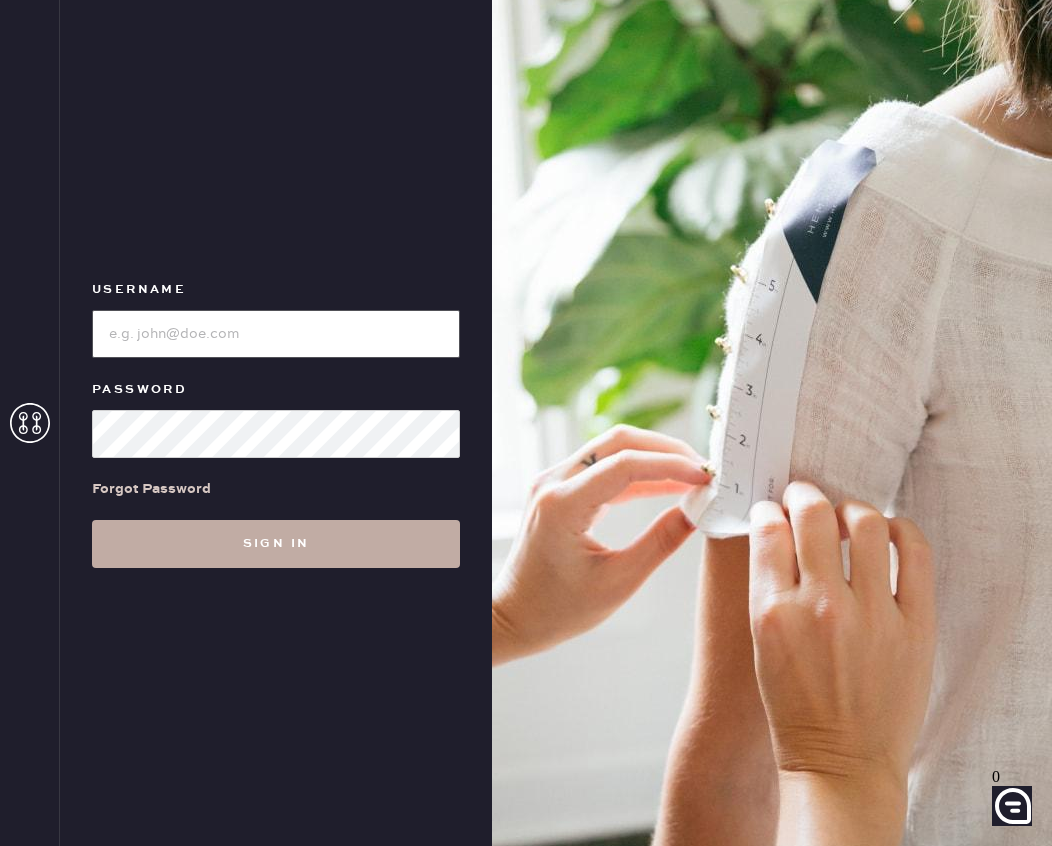 type on "[BRAND_USERNAME]" 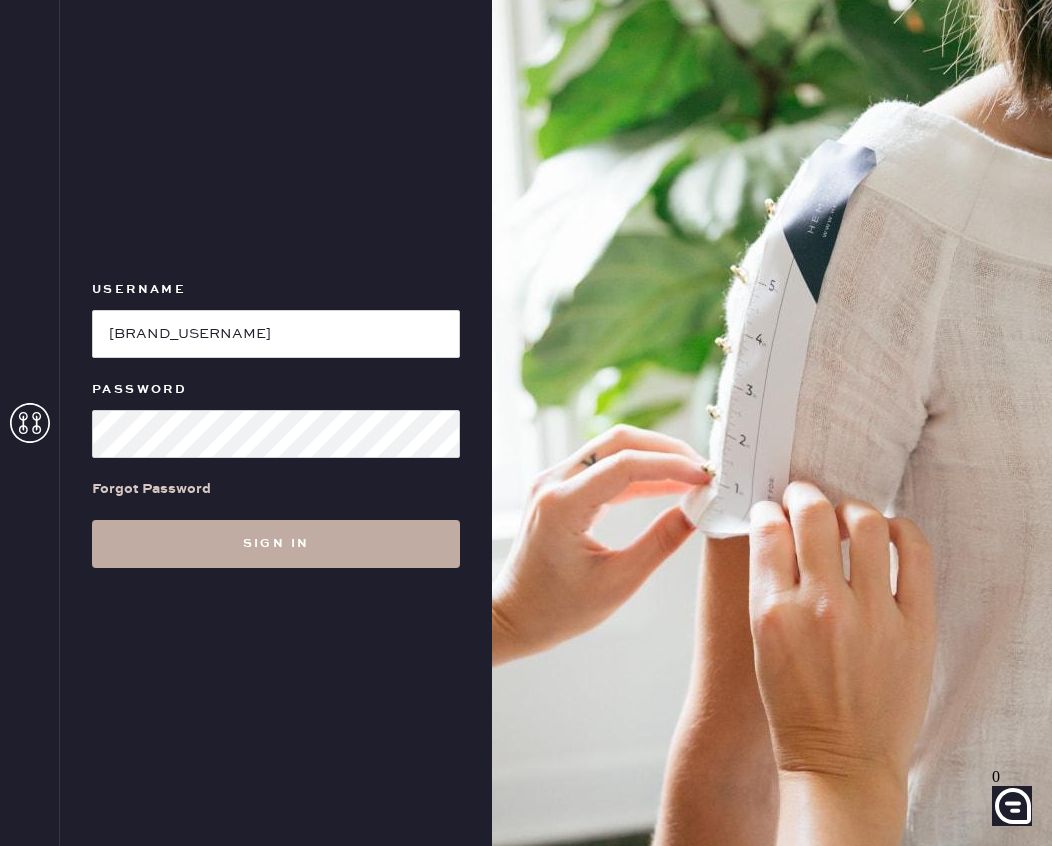 click on "Sign in" at bounding box center (276, 544) 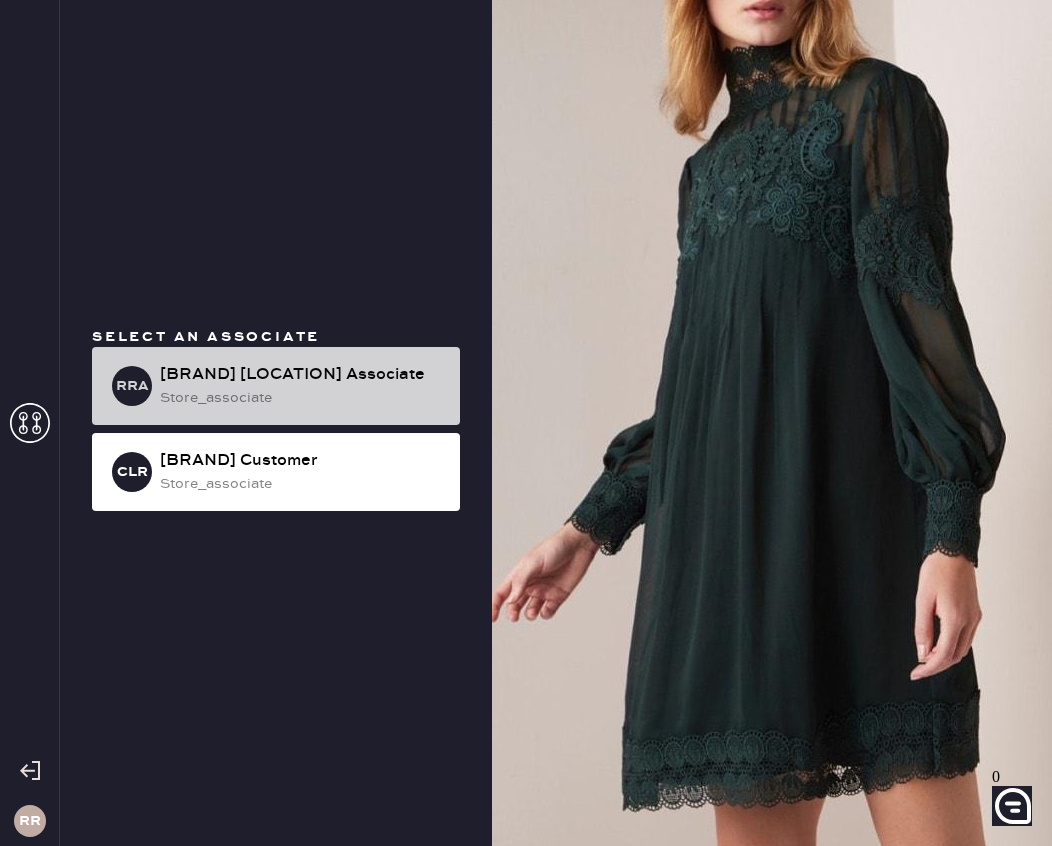 click on "[BRAND] [LOCATION] Associate" at bounding box center (302, 375) 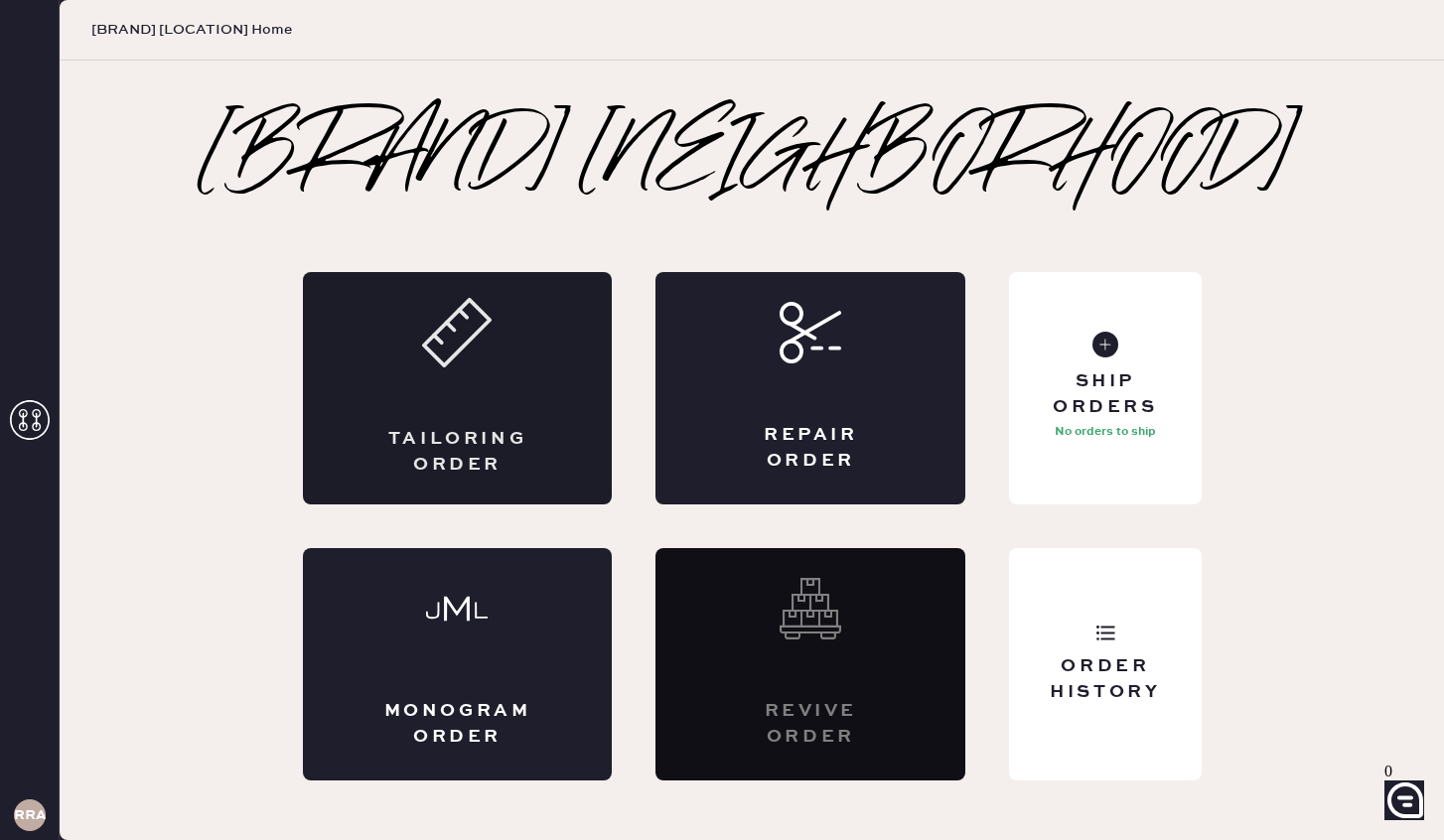 click on "Tailoring Order" at bounding box center (458, 388) 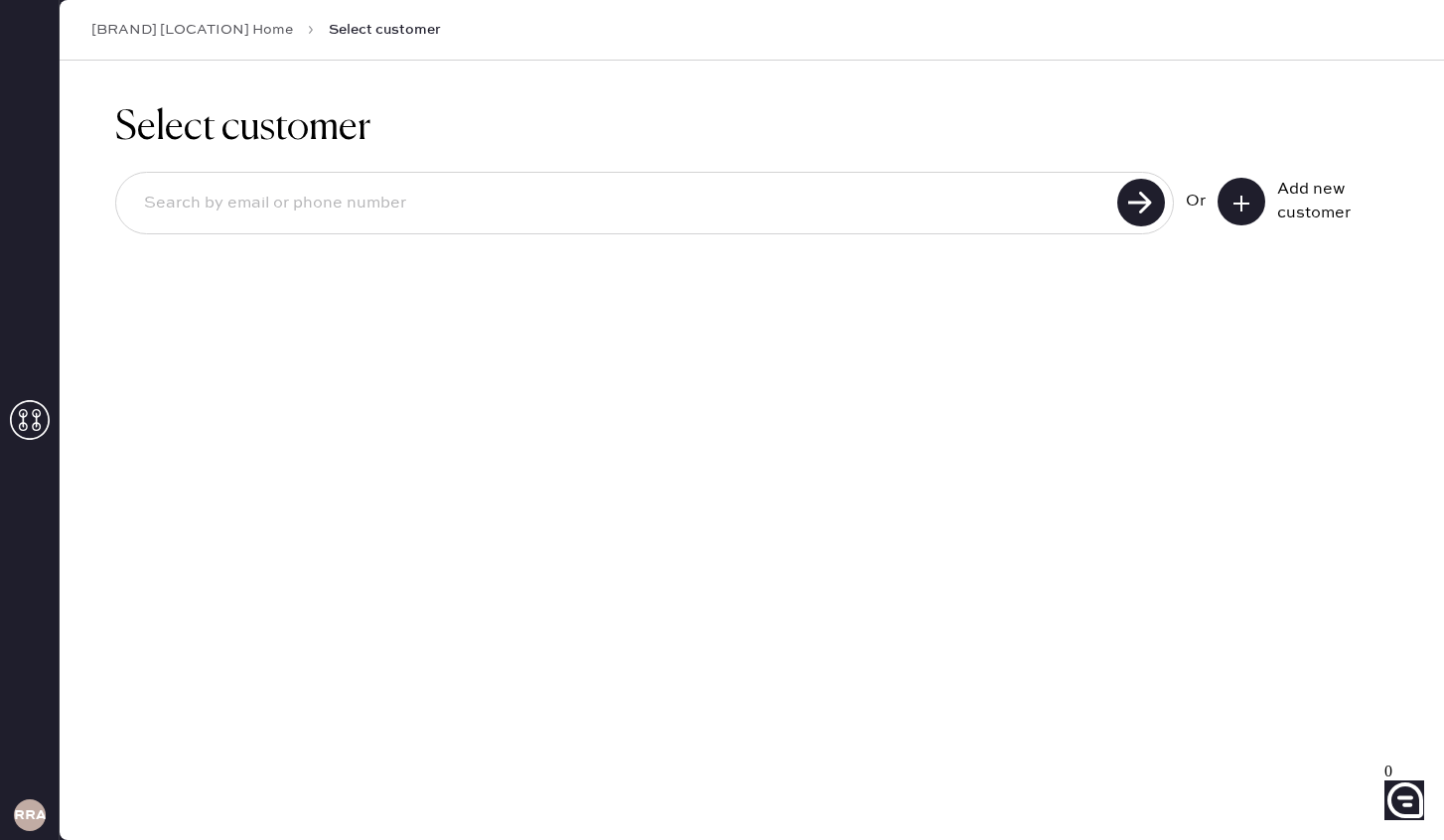 click at bounding box center (1241, 202) 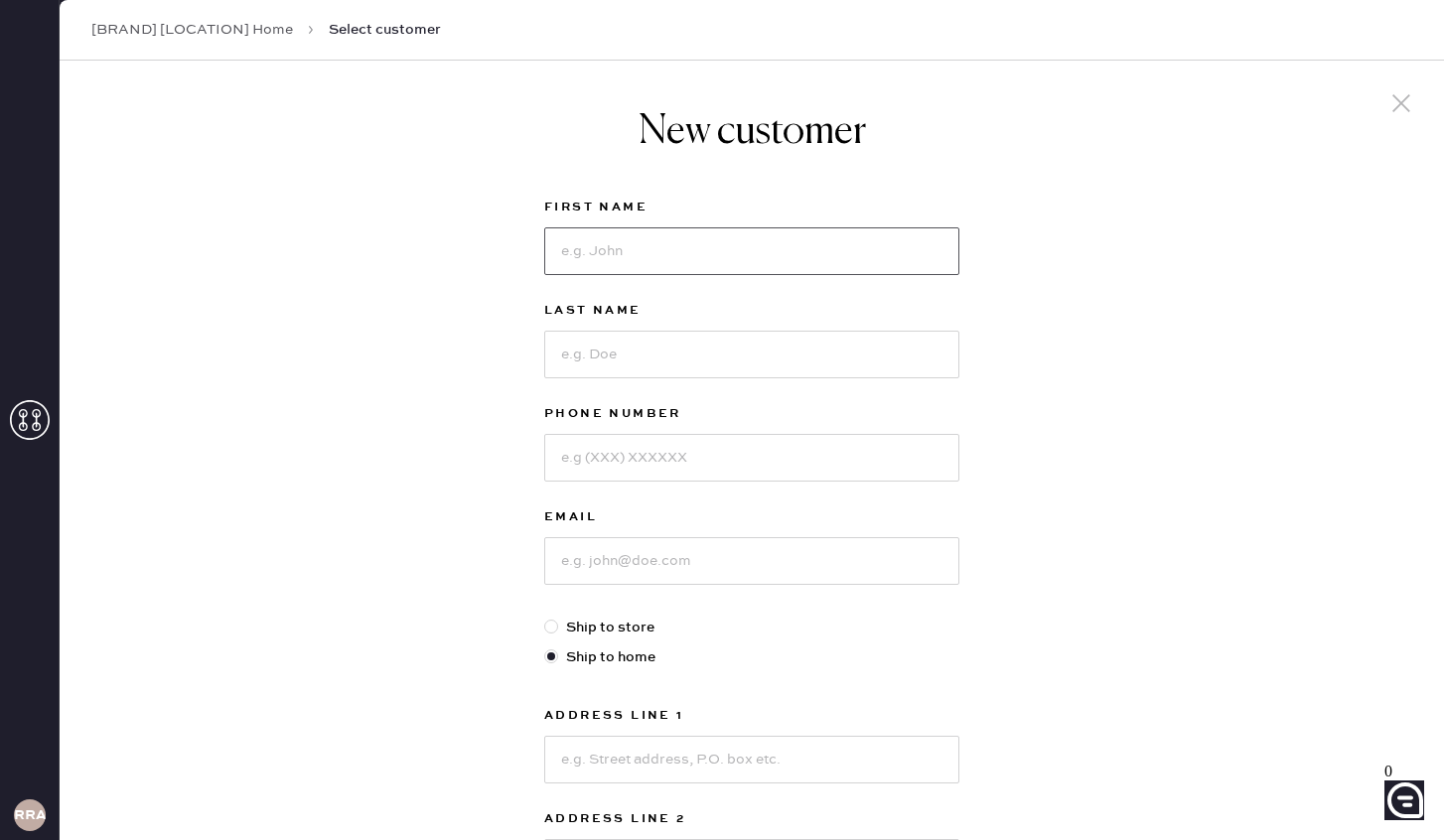 click at bounding box center [752, 251] 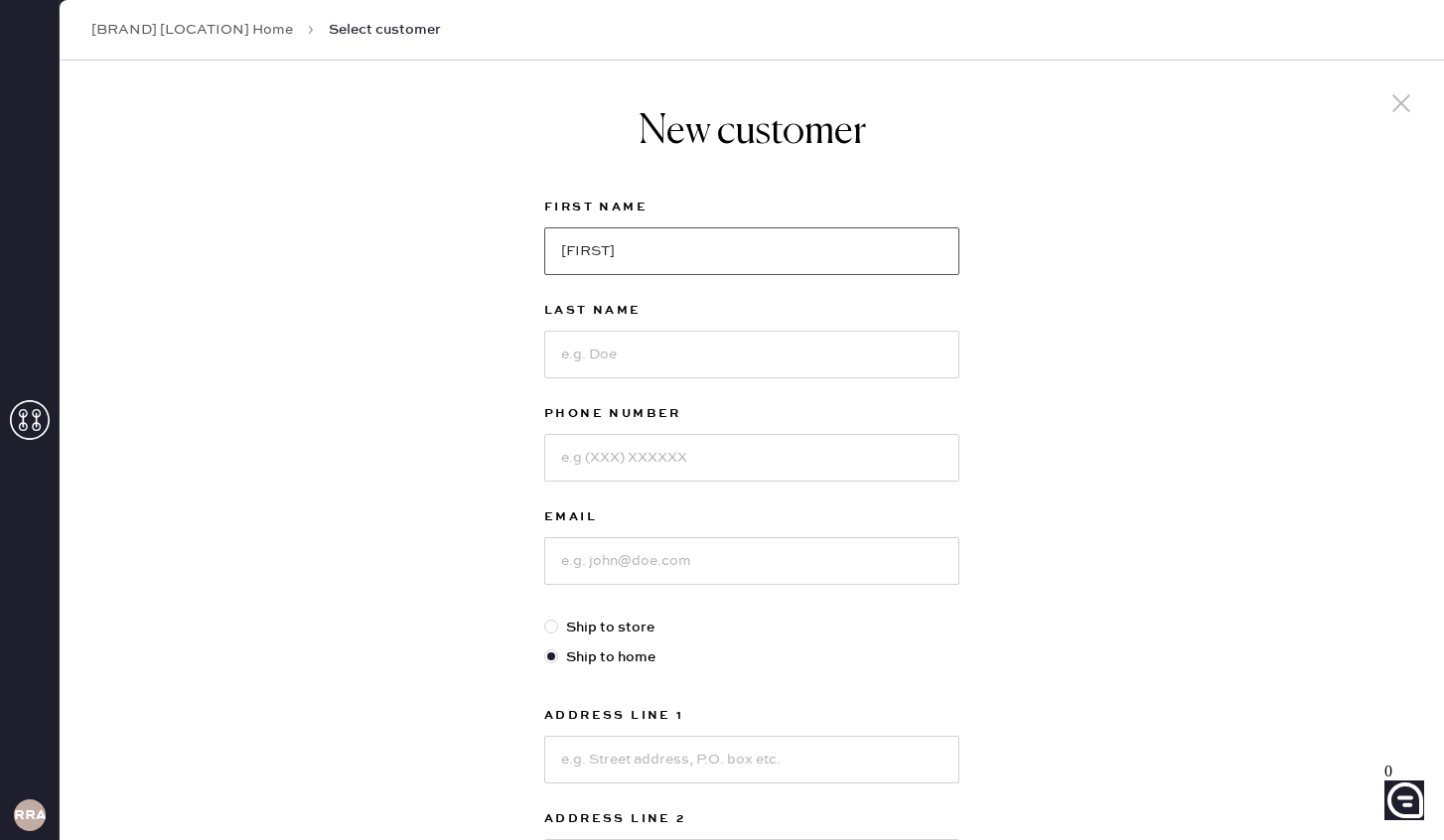 type on "[FIRST]" 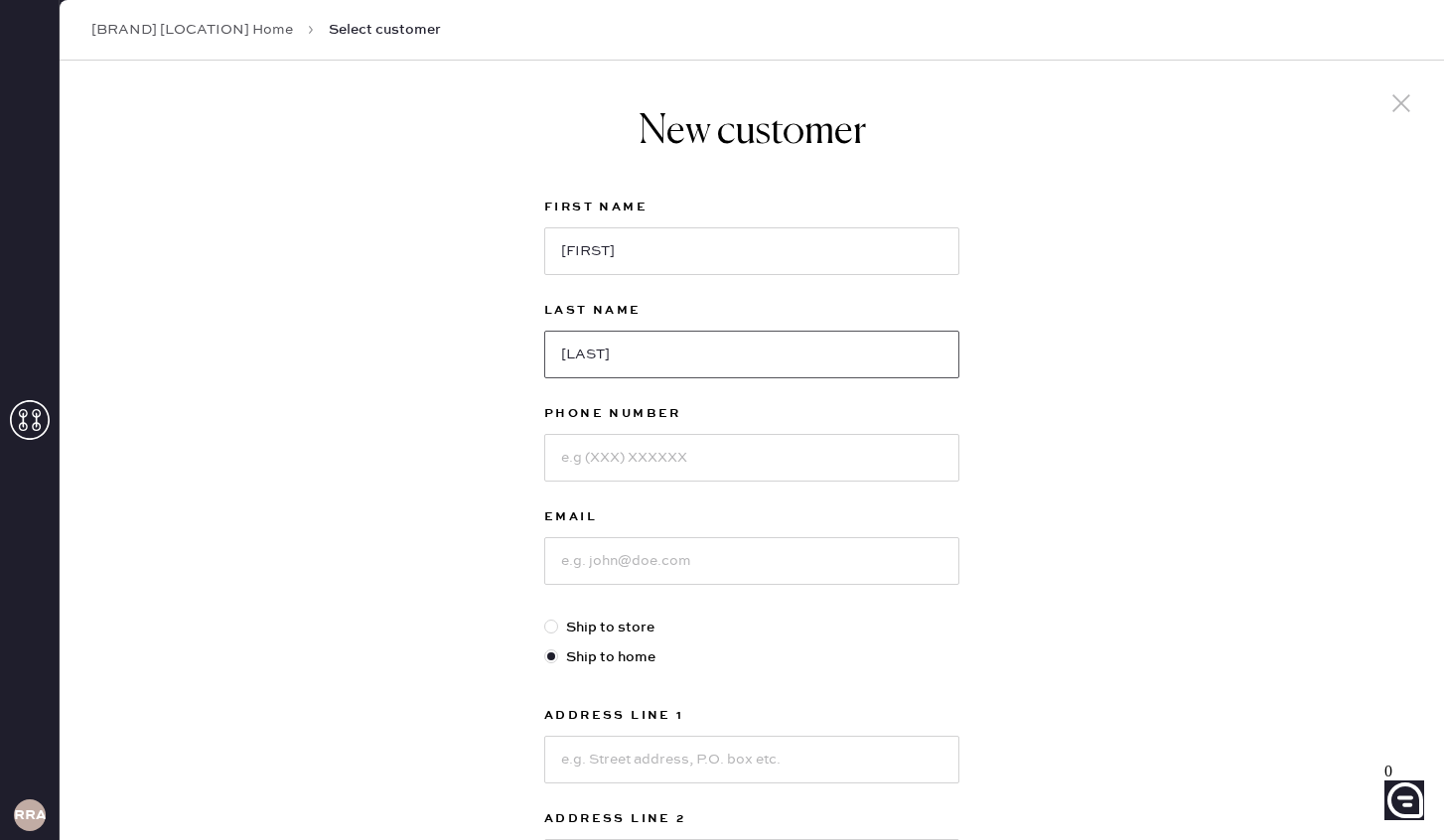 type on "[LAST]" 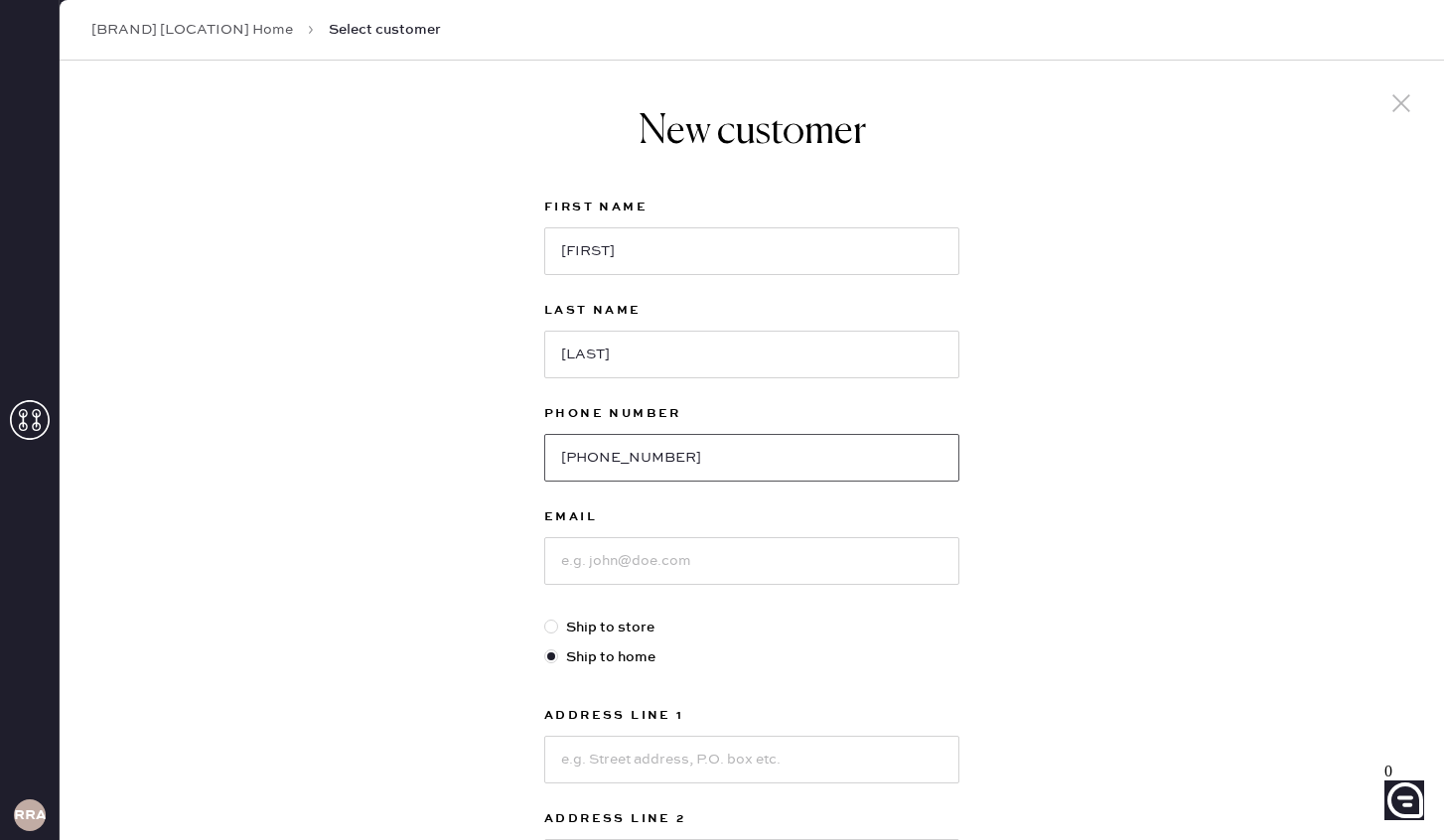 type on "[PHONE_NUMBER]" 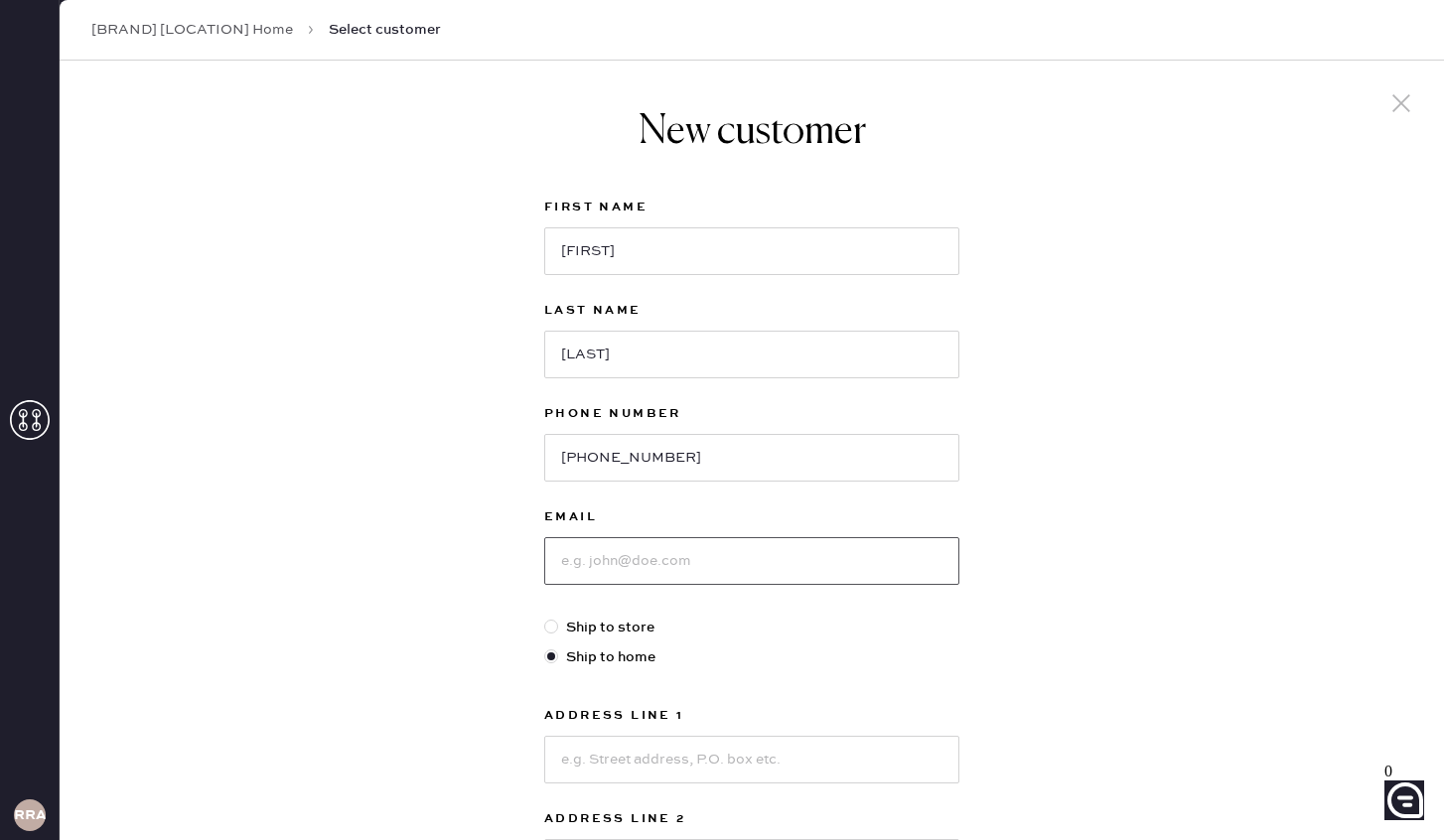 click at bounding box center [752, 561] 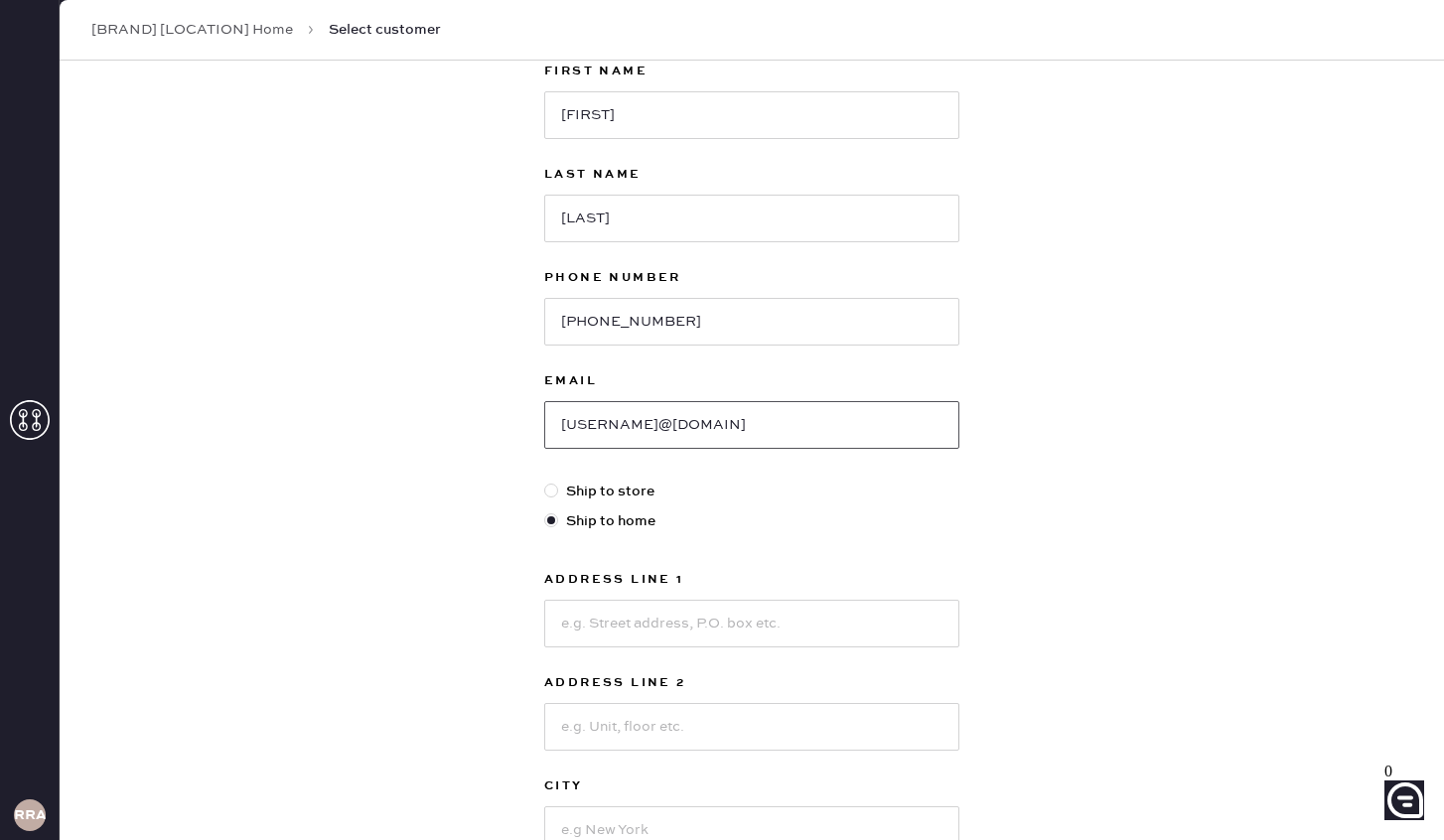 scroll, scrollTop: 136, scrollLeft: 0, axis: vertical 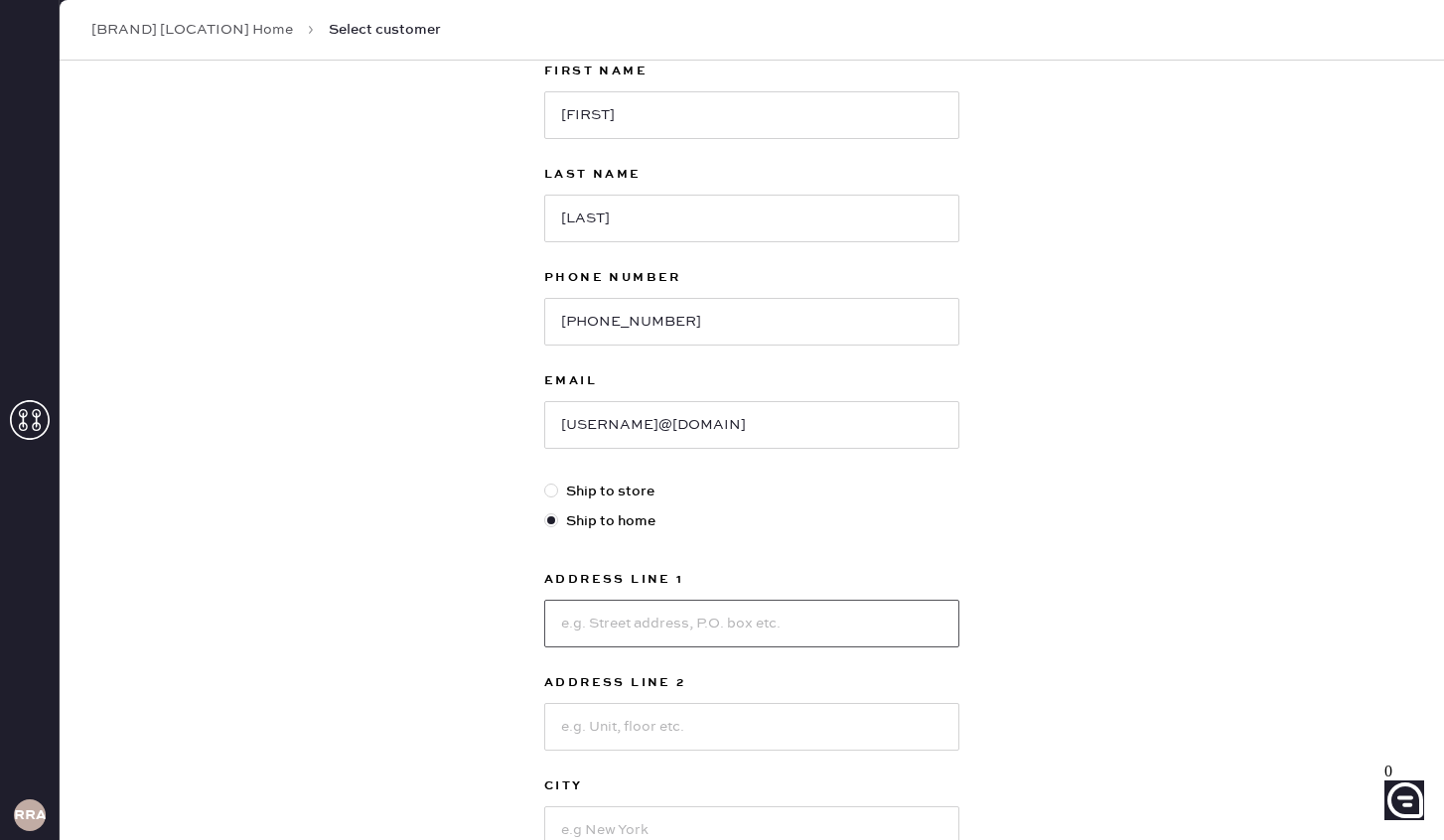 click at bounding box center [752, 624] 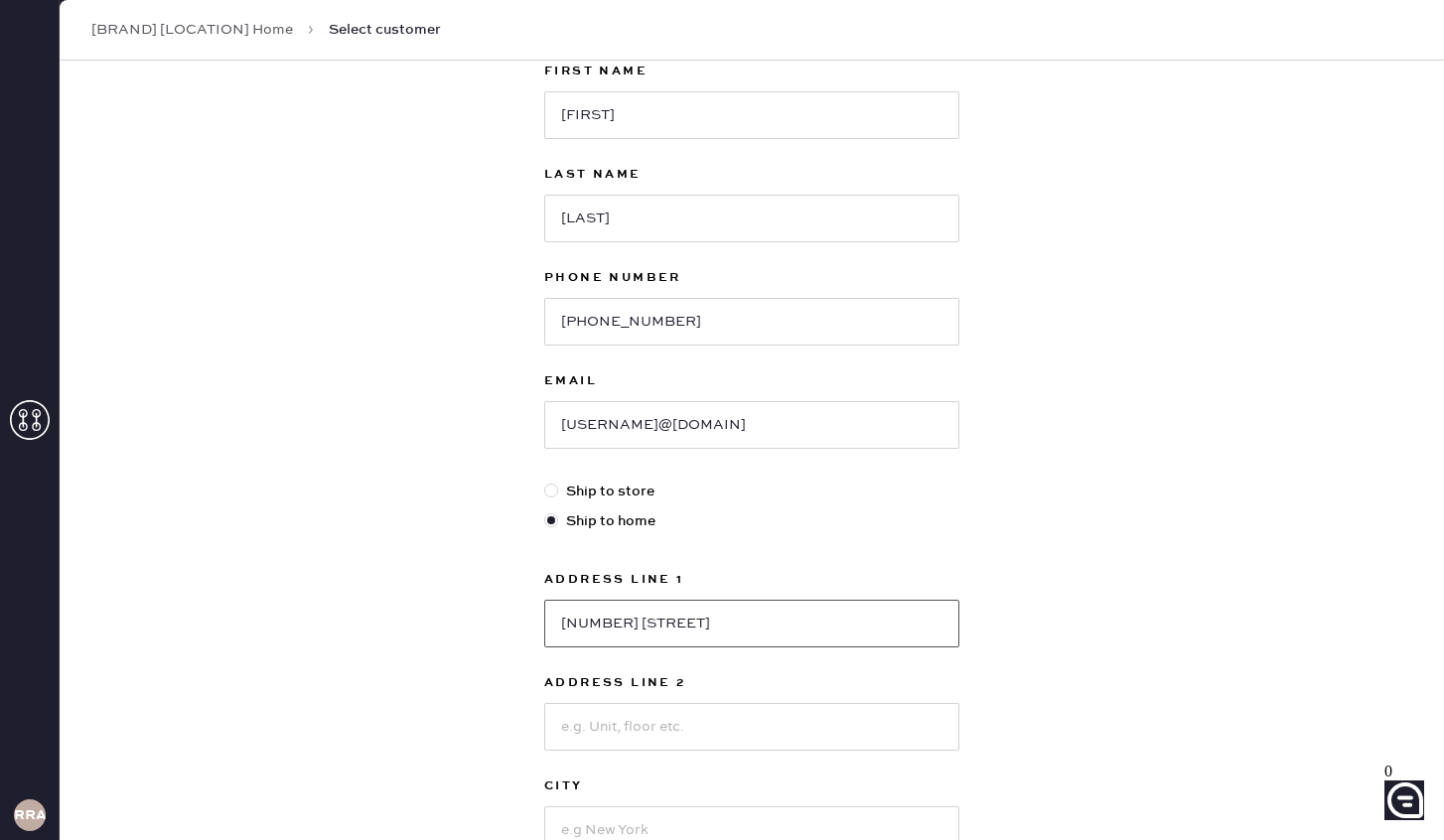type on "[NUMBER] [STREET]" 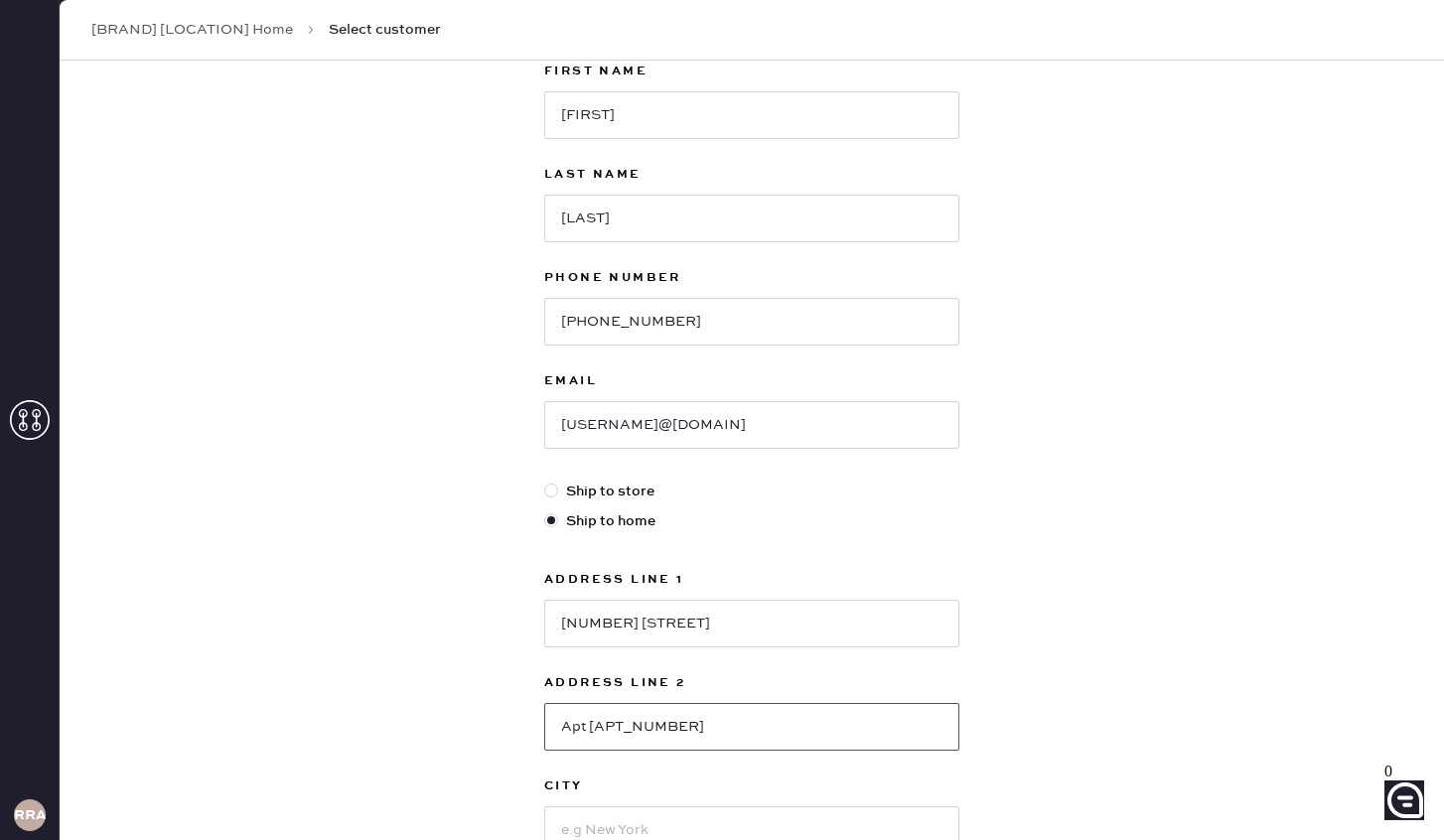 type on "Apt [APT_NUMBER]" 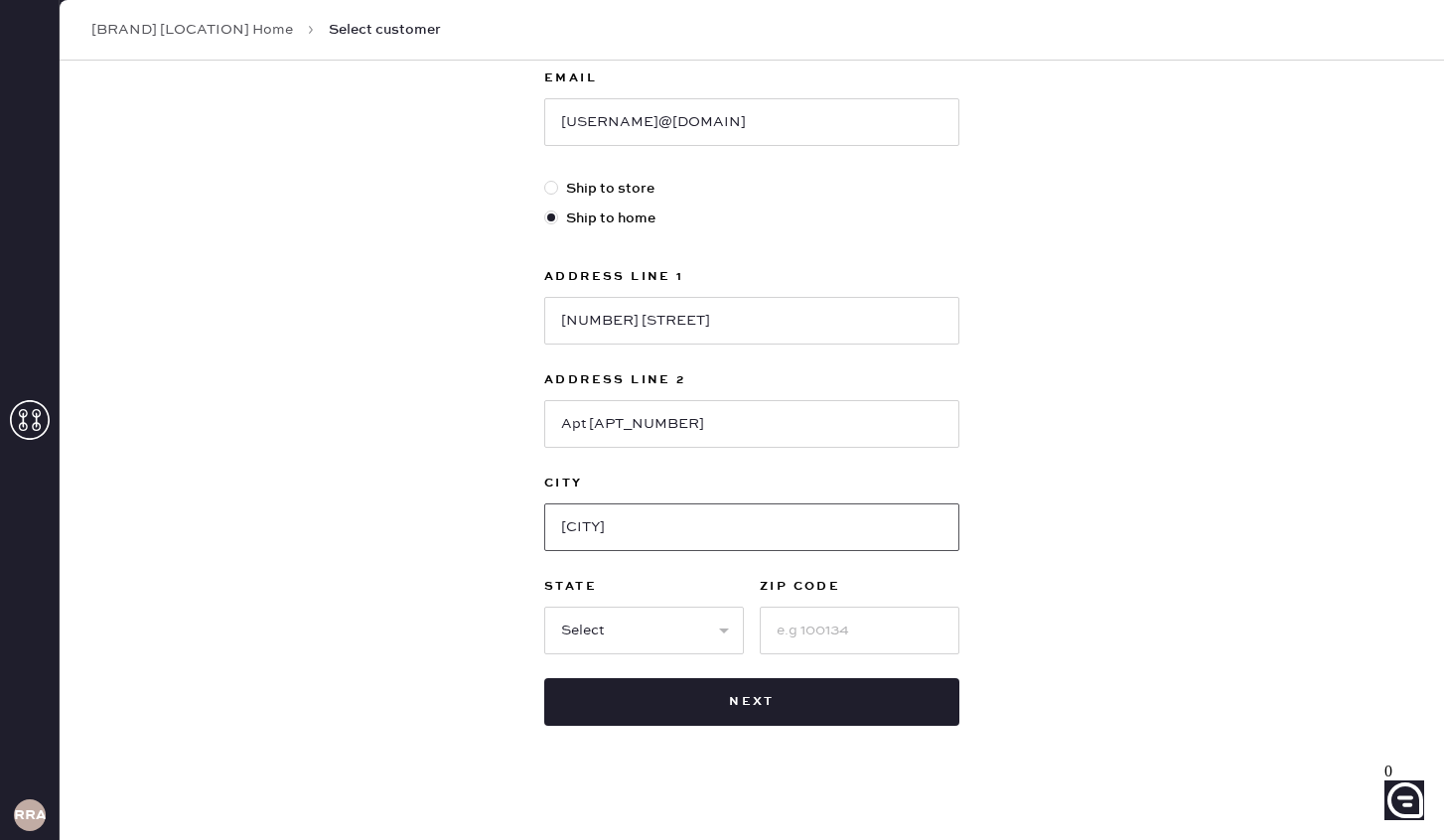 scroll, scrollTop: 431, scrollLeft: 0, axis: vertical 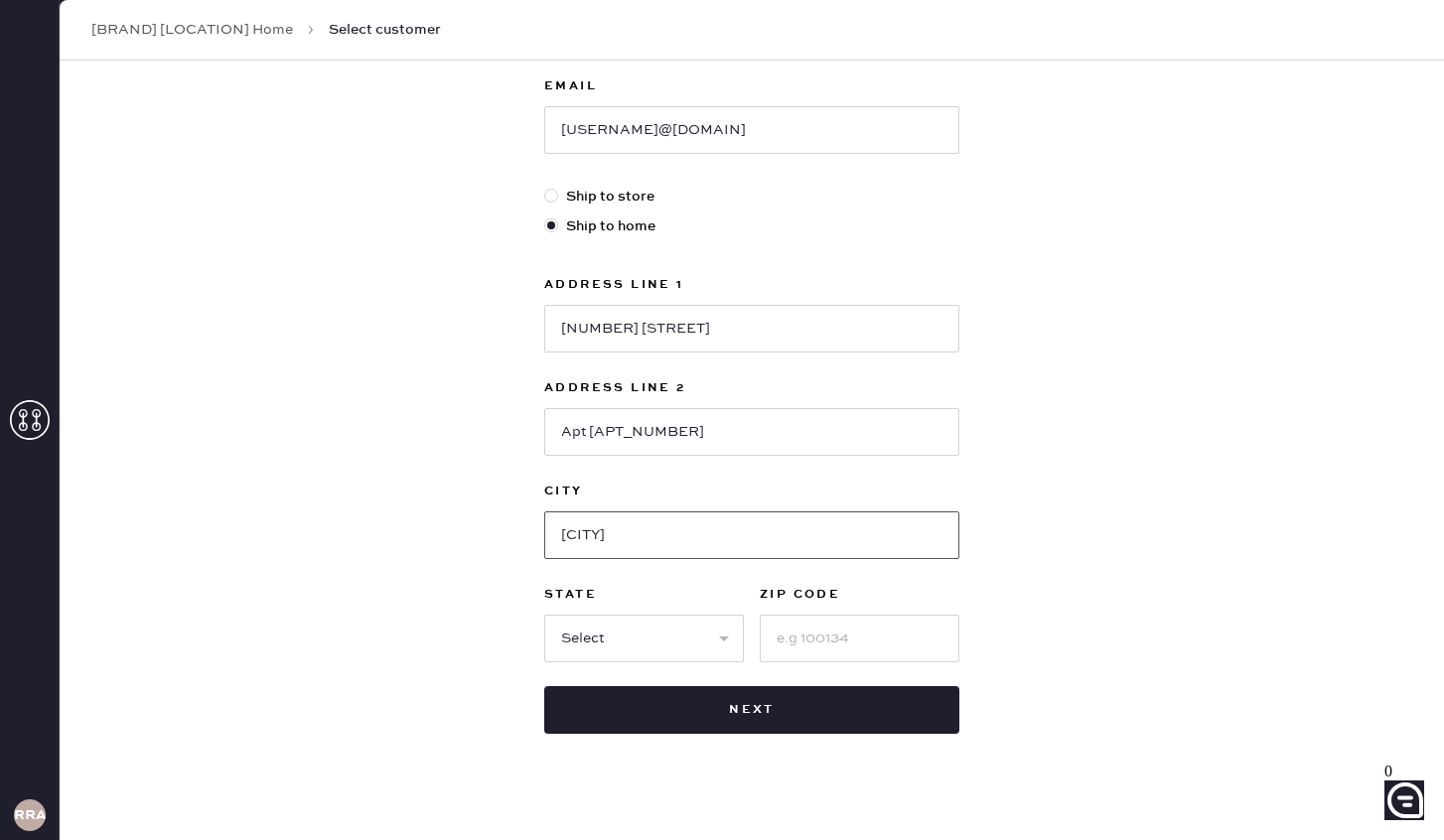 type on "[CITY]" 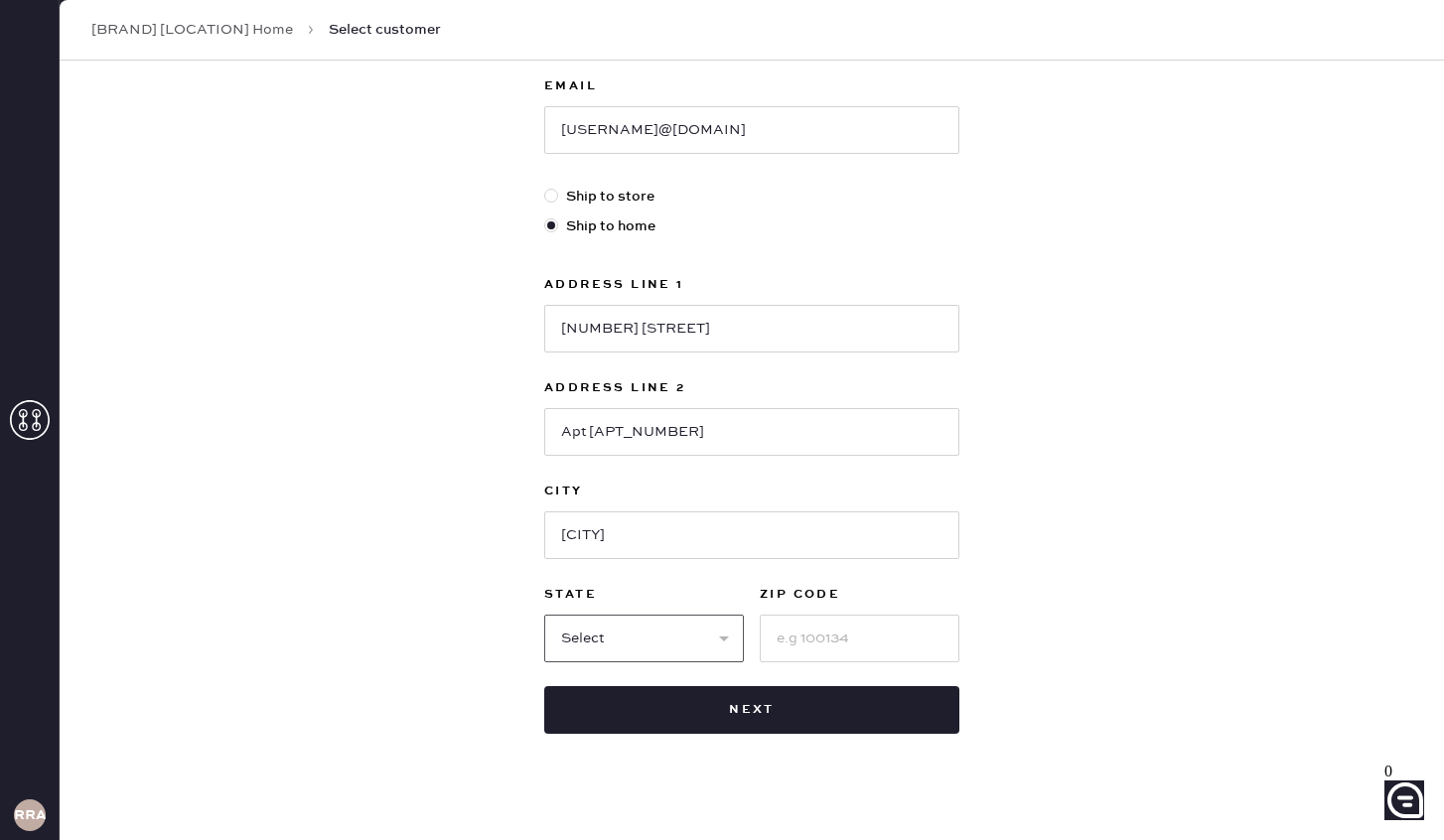 click on "[STATE_LIST]" at bounding box center (644, 638) 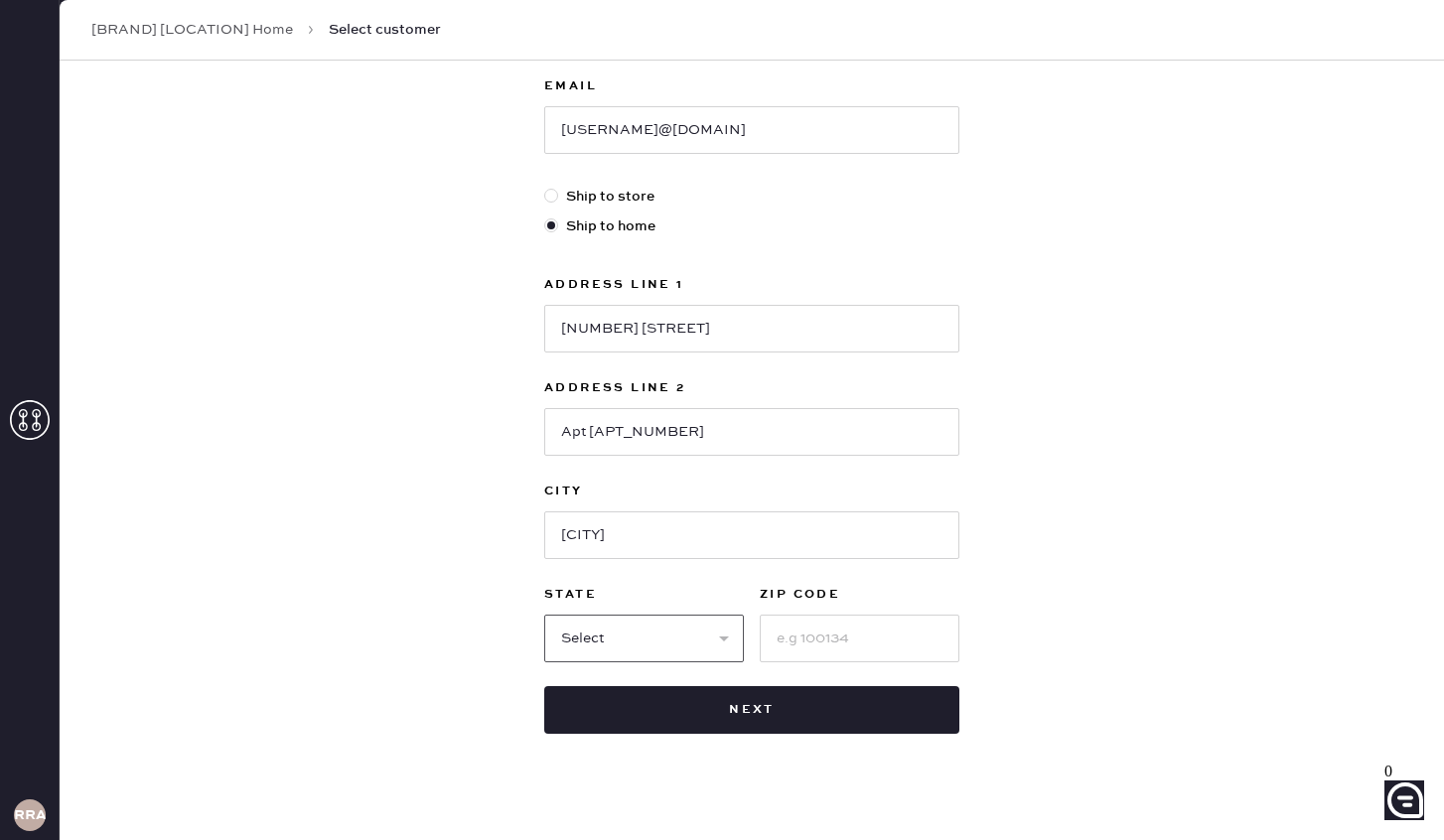 select on "PA" 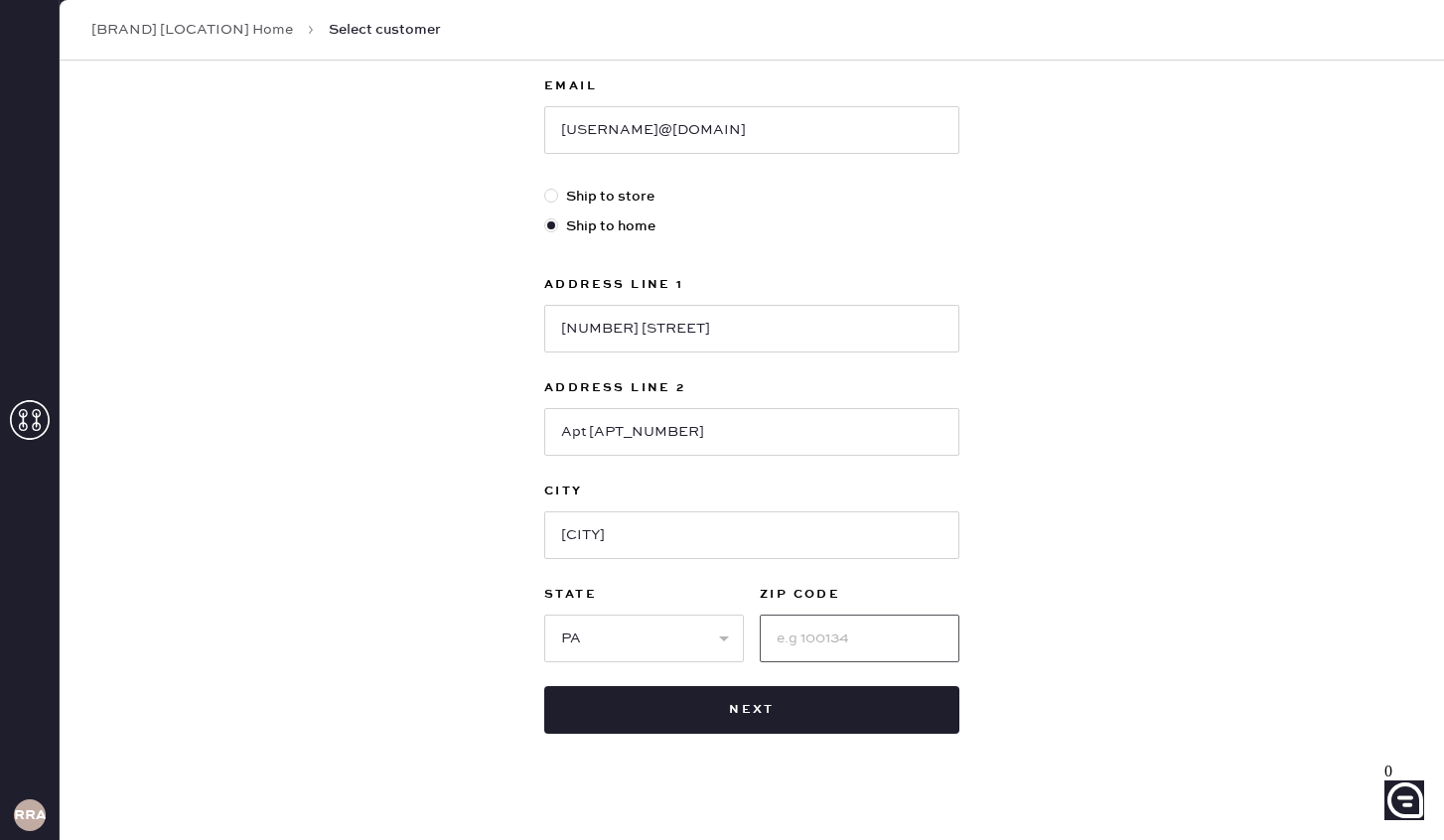 click at bounding box center (859, 638) 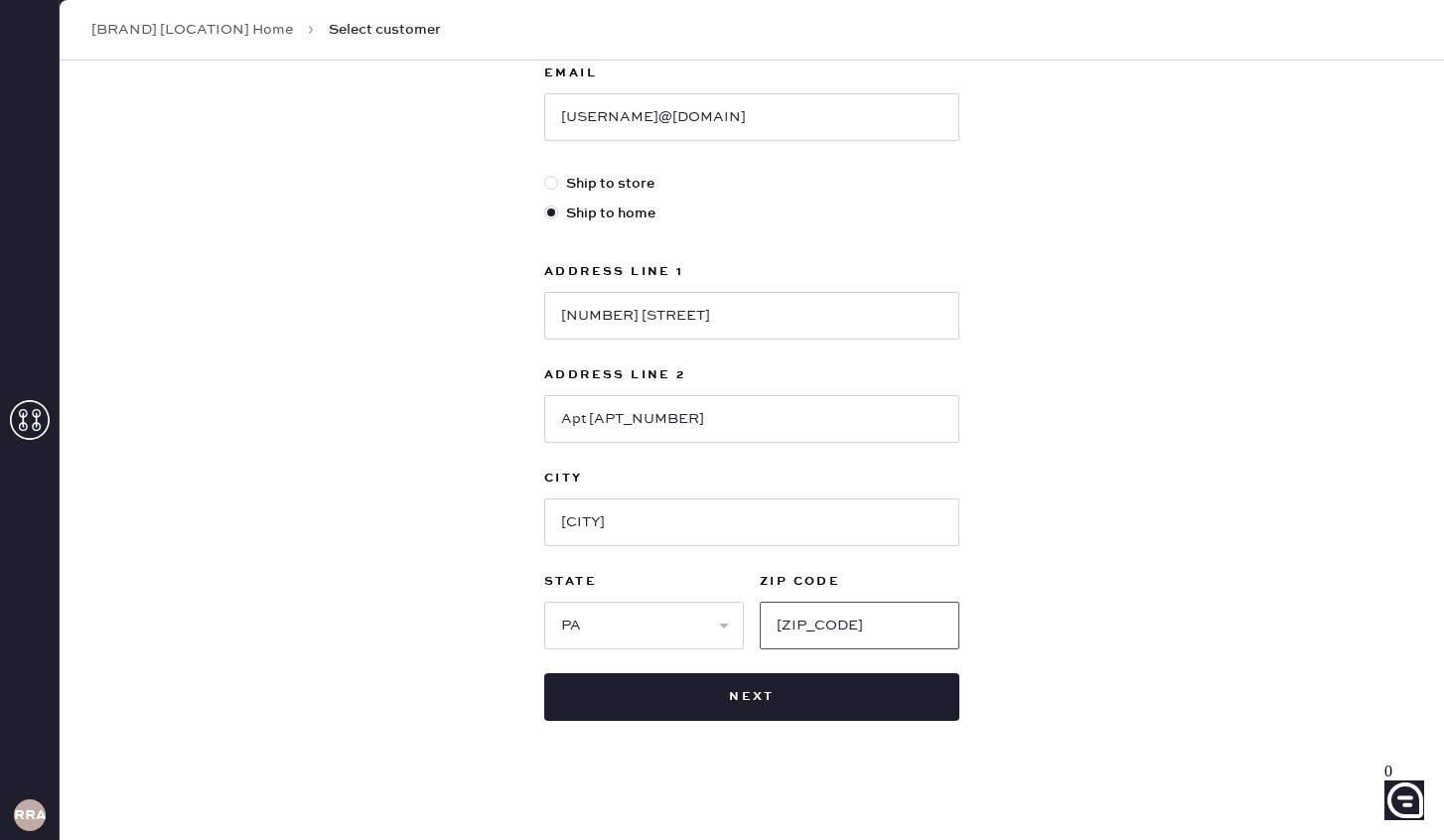 scroll, scrollTop: 452, scrollLeft: 0, axis: vertical 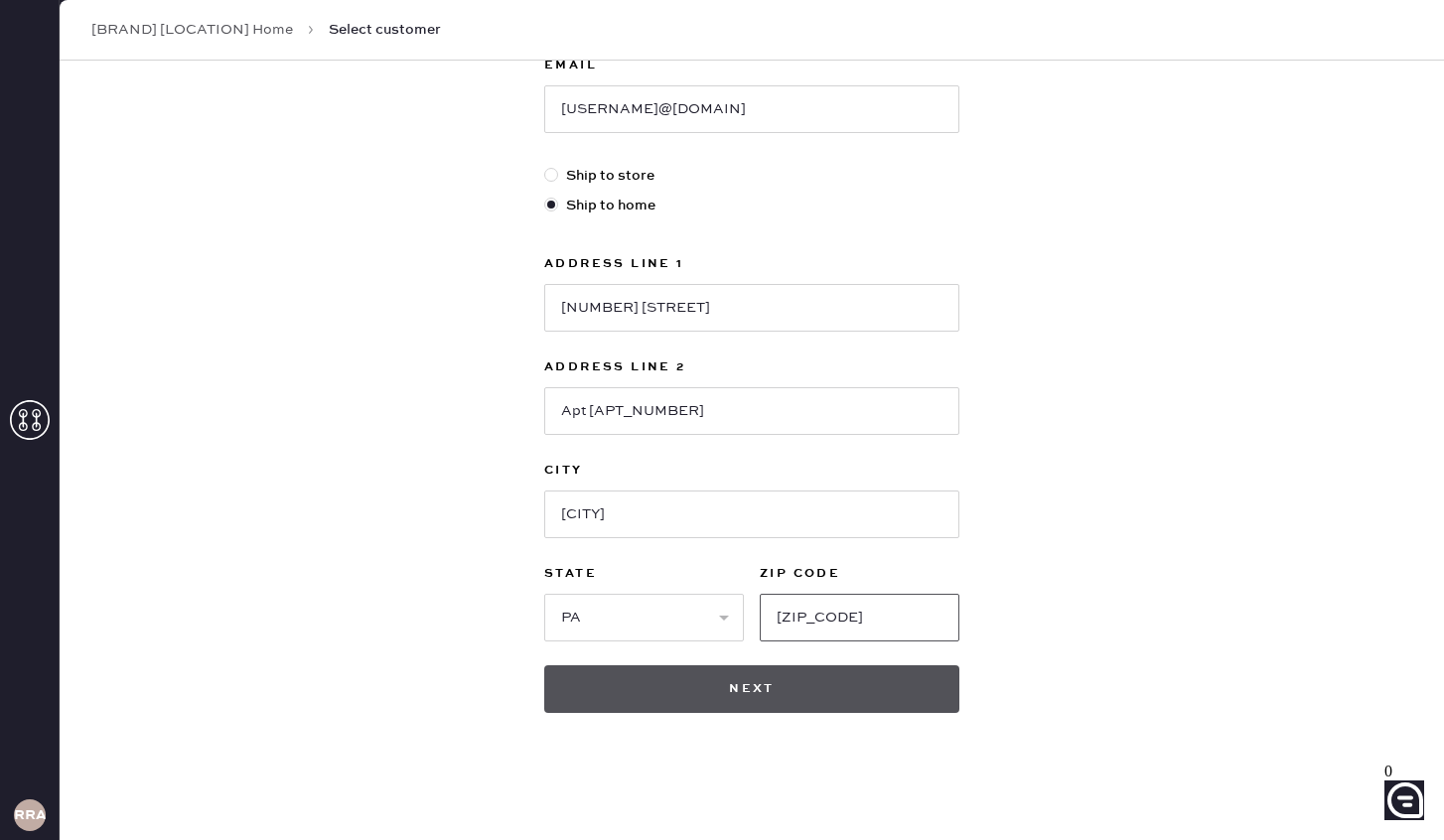 type on "[ZIP_CODE]" 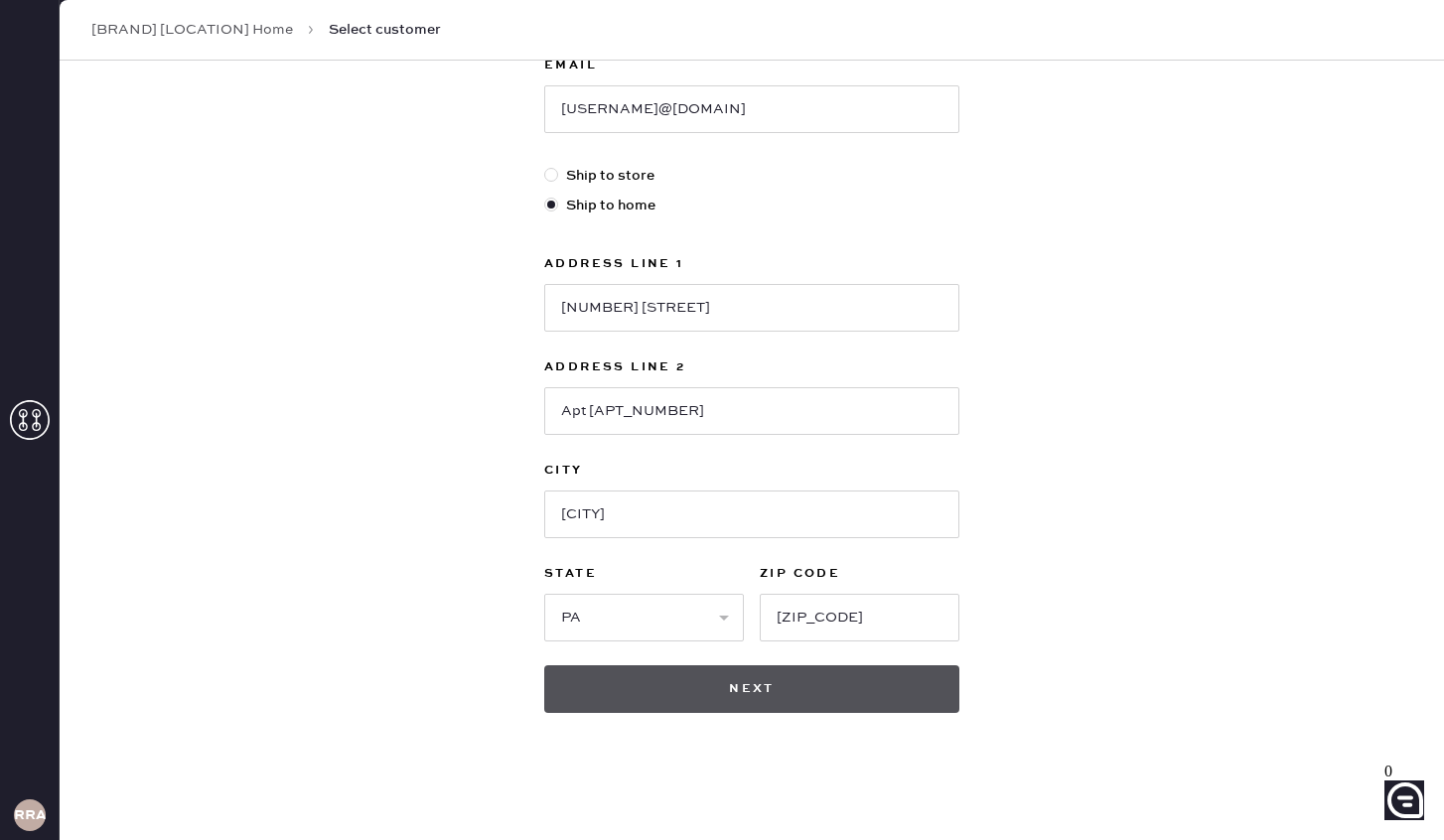 click on "Next" at bounding box center (752, 689) 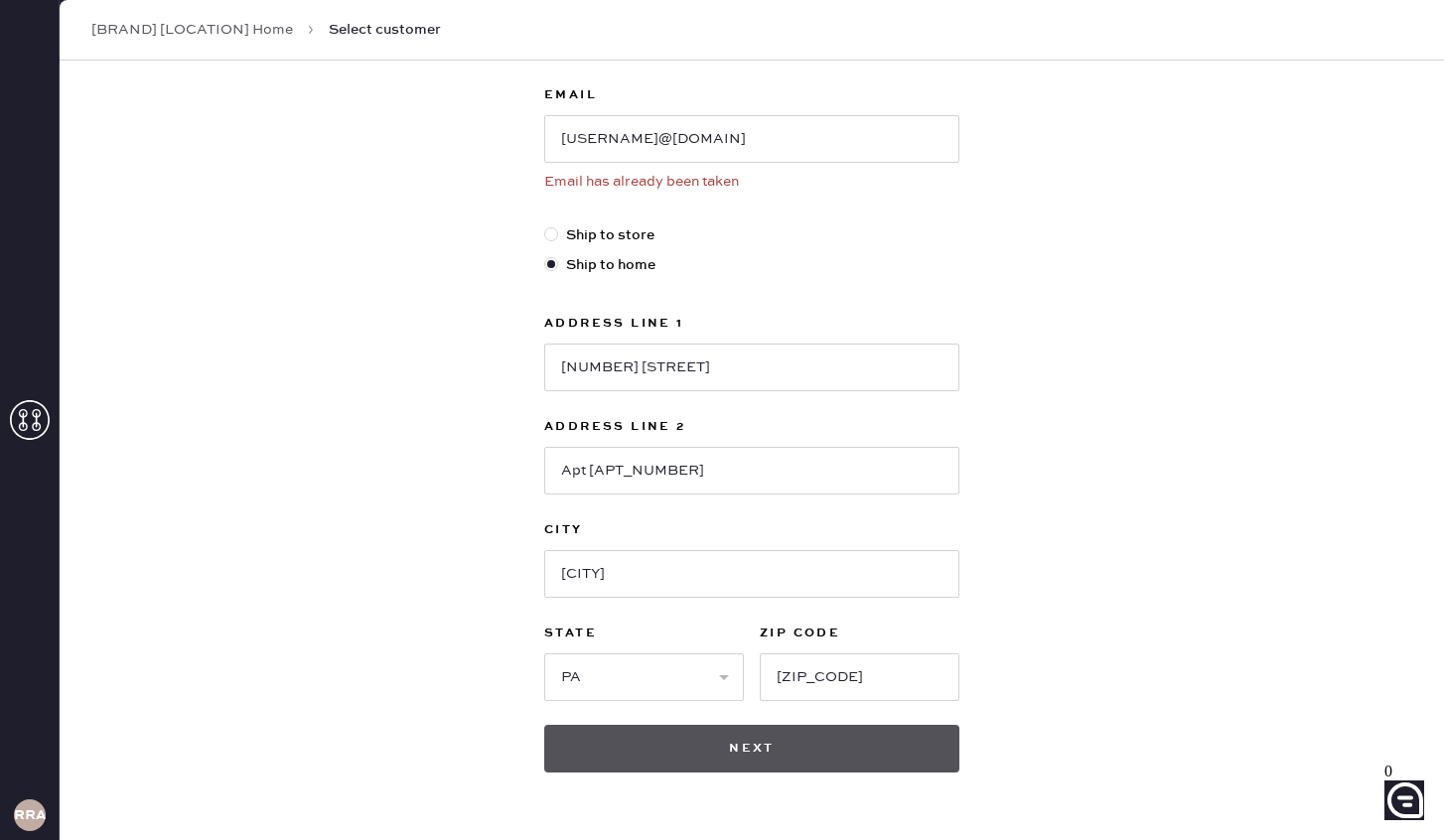 scroll, scrollTop: 482, scrollLeft: 0, axis: vertical 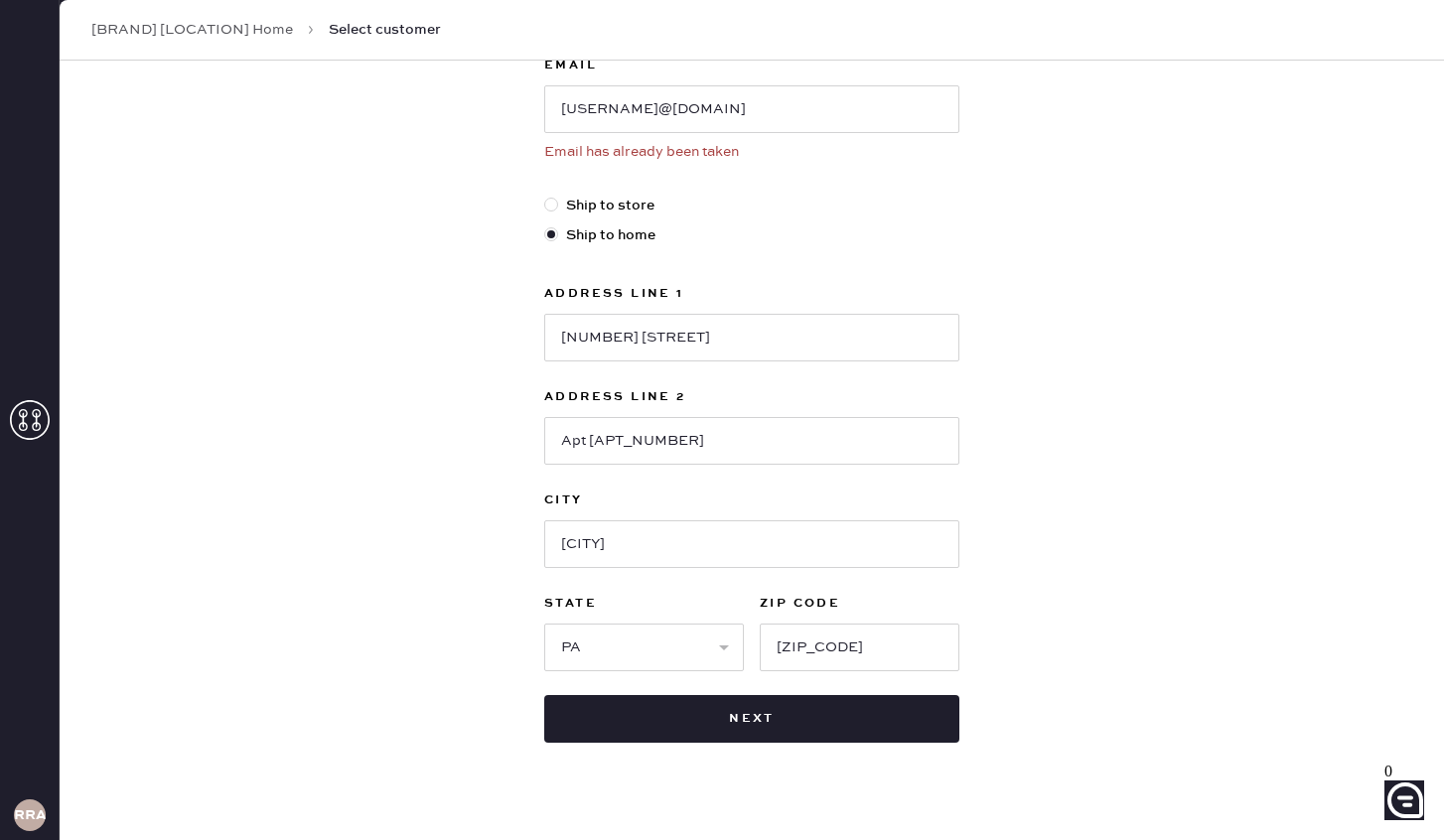 click on "Next" at bounding box center [752, 719] 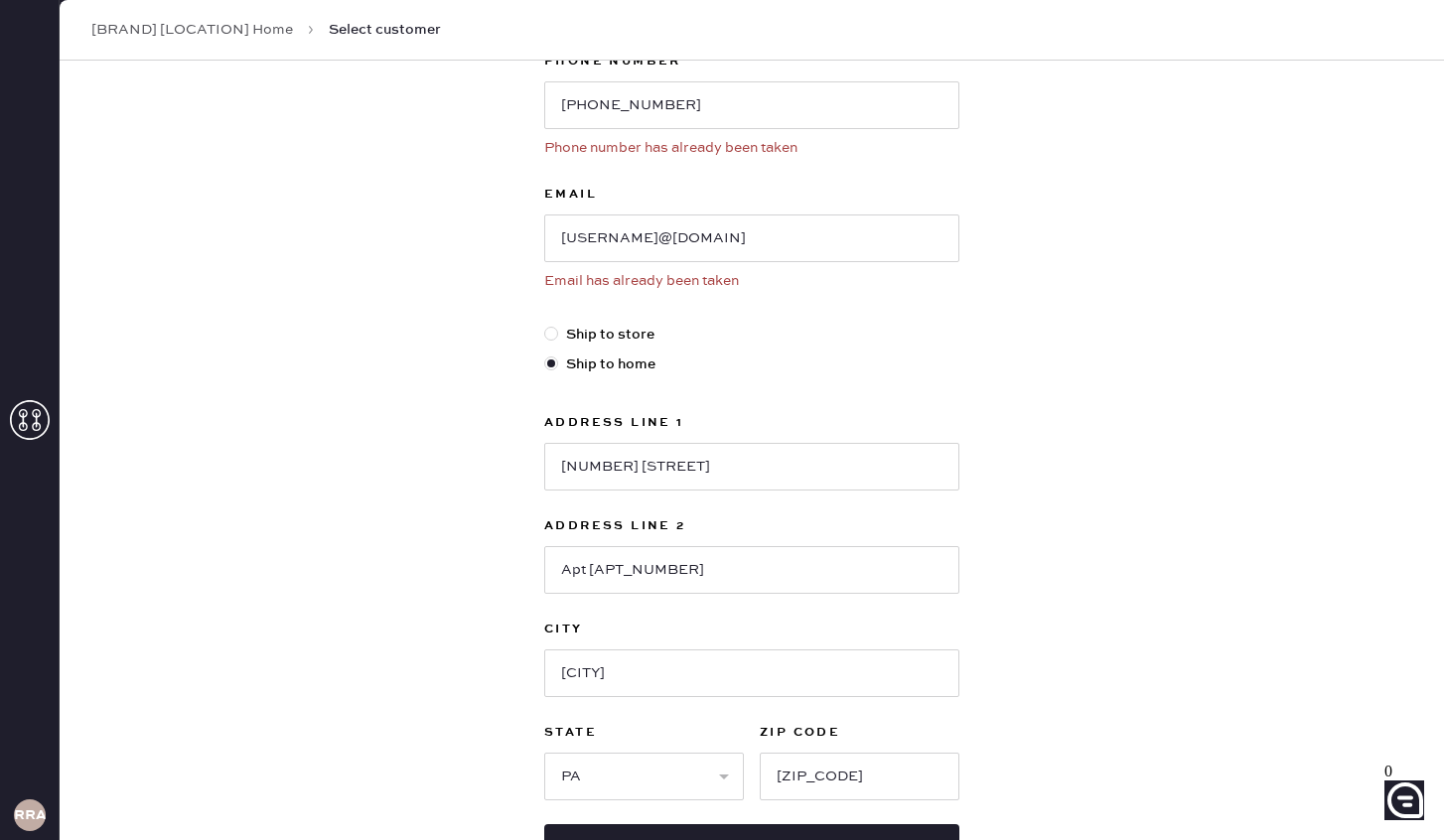 scroll, scrollTop: 340, scrollLeft: 0, axis: vertical 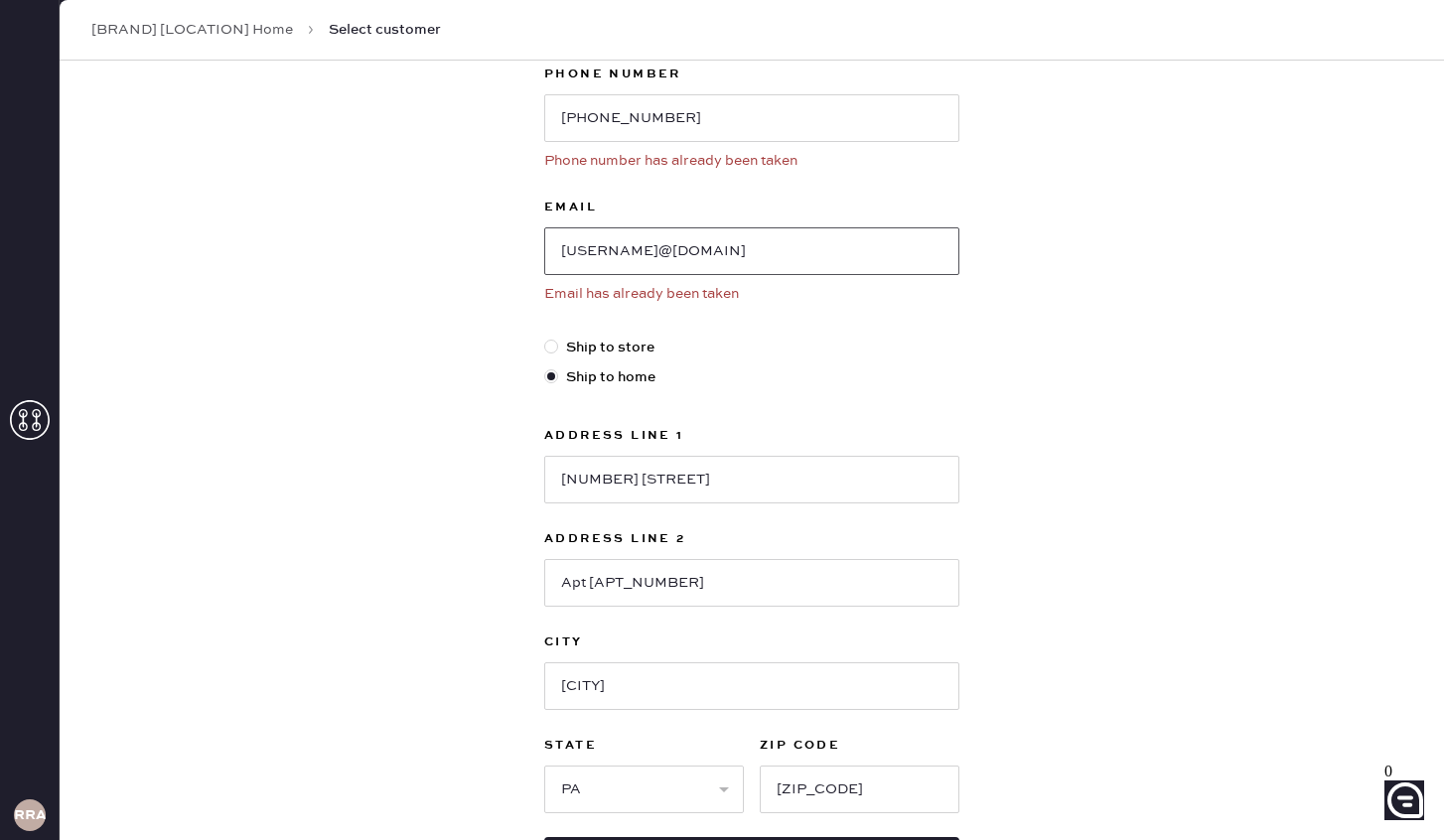 click on "[USERNAME]@[DOMAIN]" at bounding box center (752, 251) 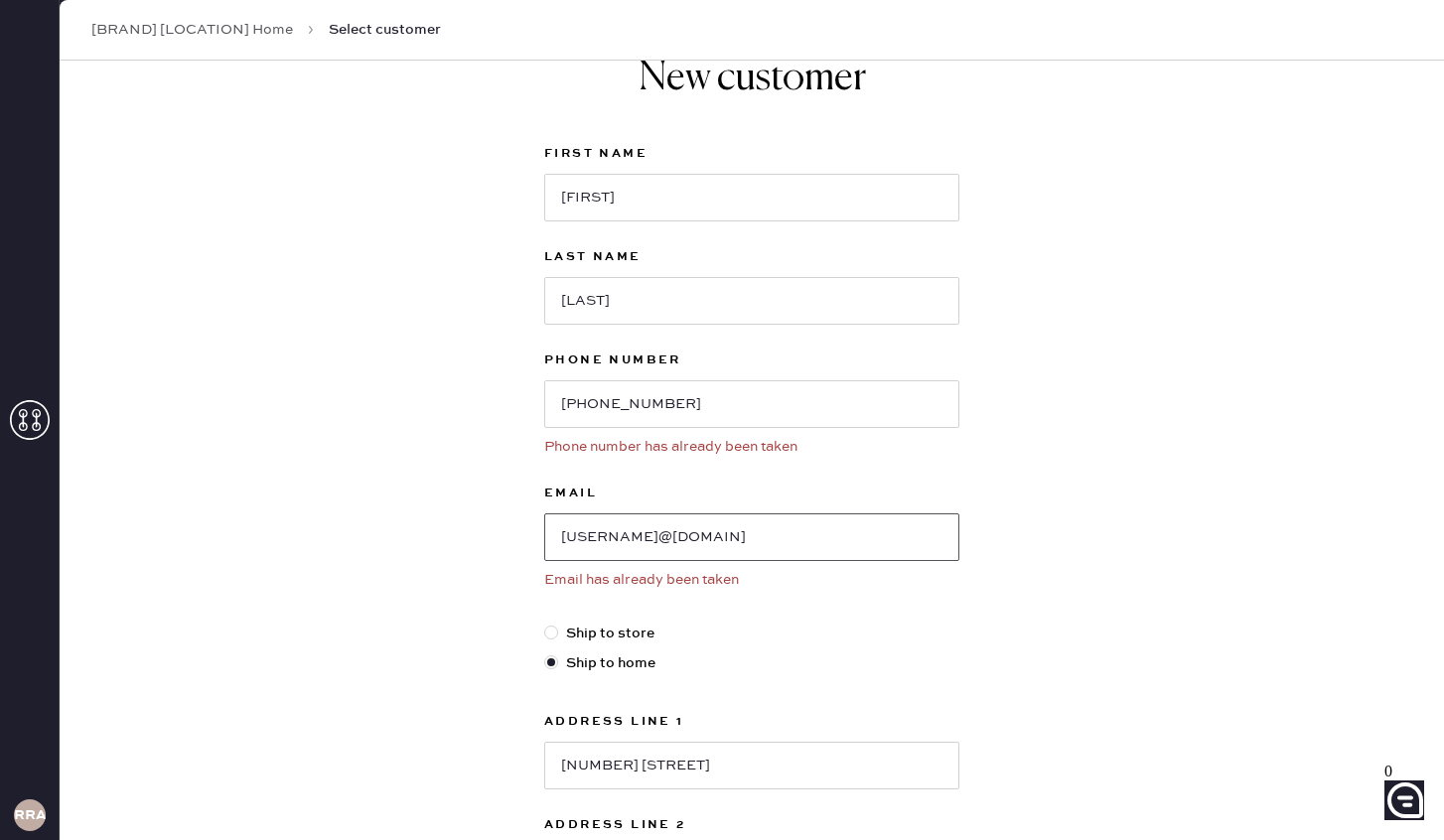 scroll, scrollTop: 0, scrollLeft: 0, axis: both 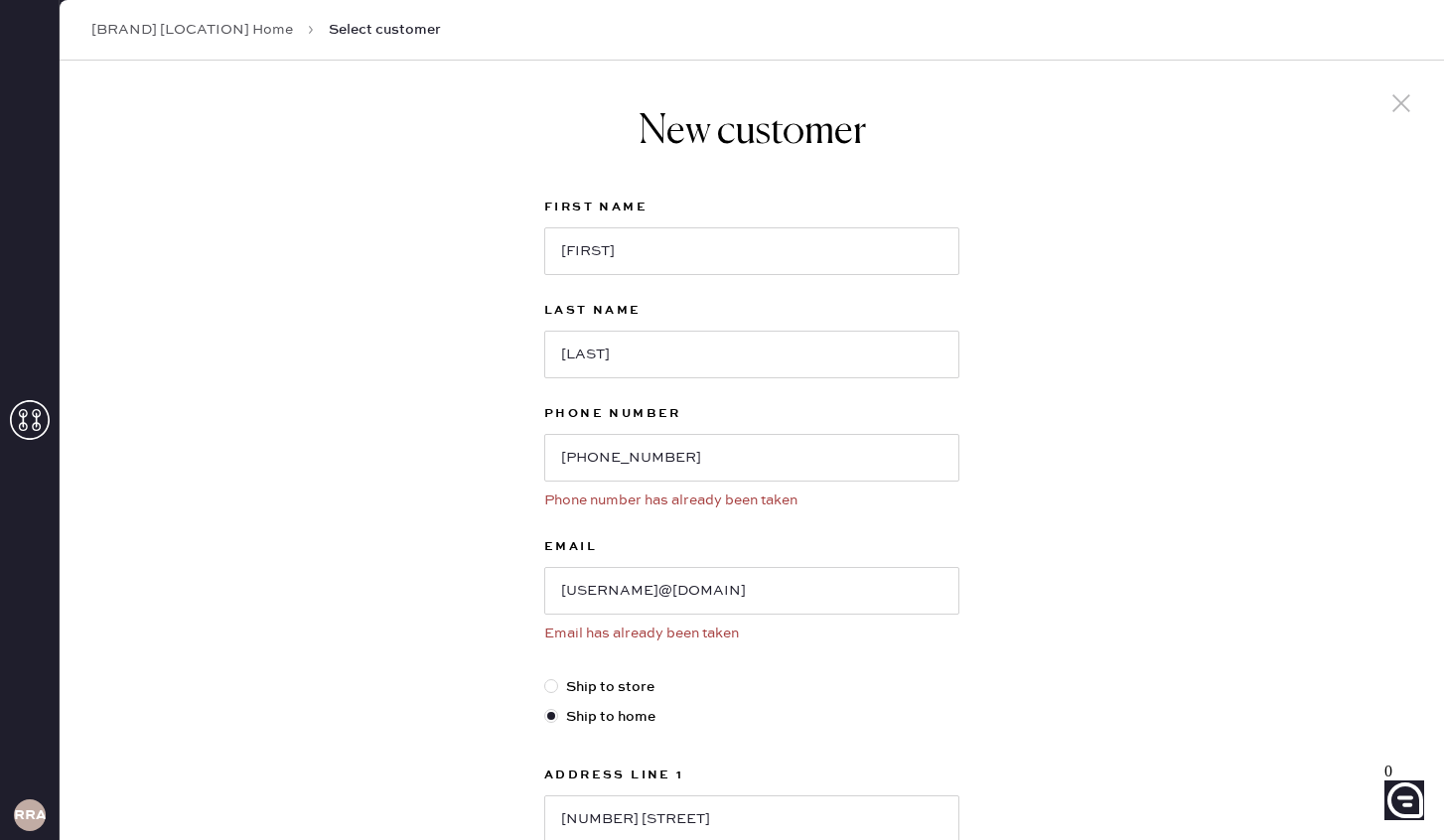 click on "[BRAND] [LOCATION] Home" at bounding box center (192, 30) 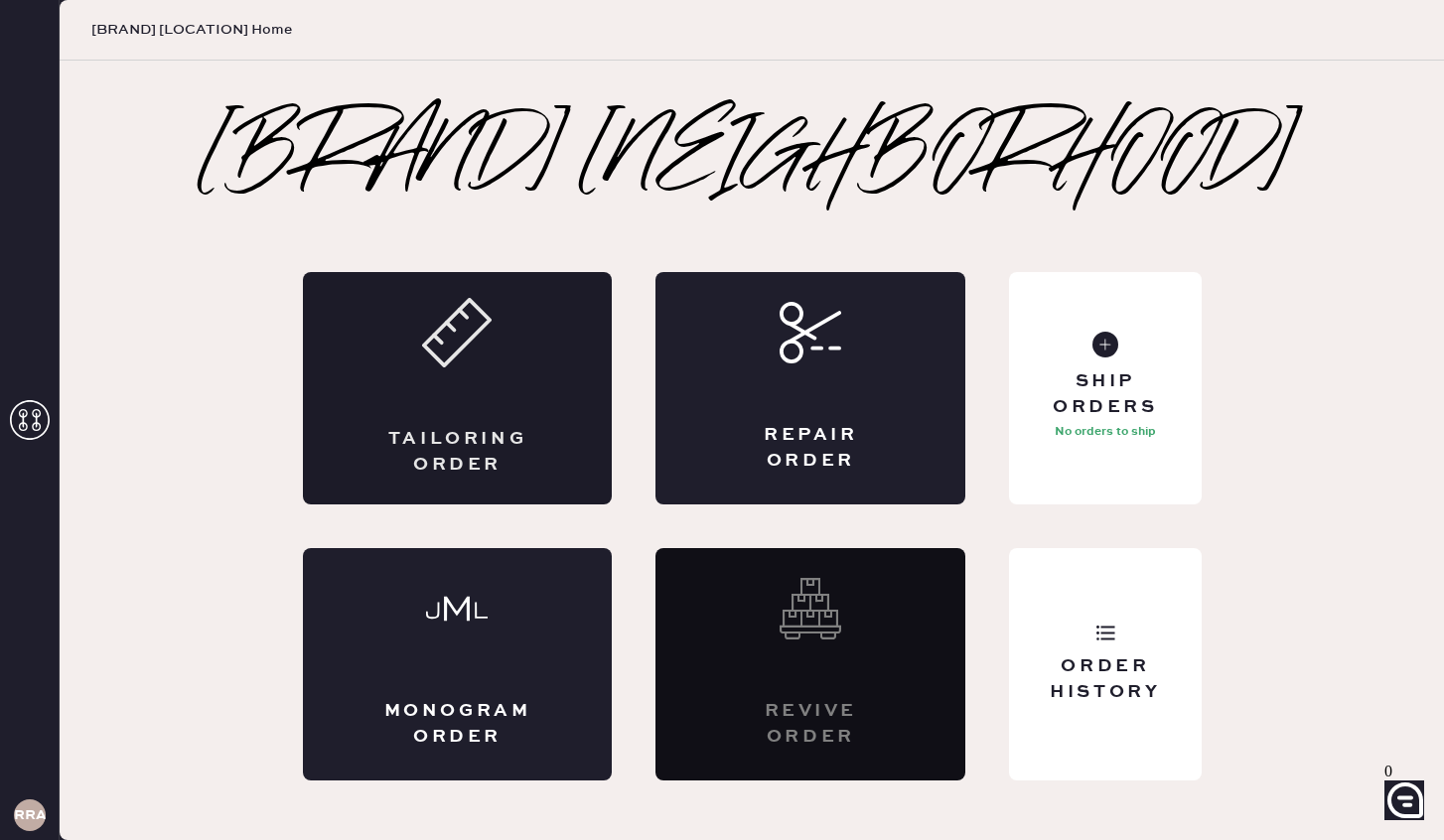 click on "Tailoring Order" at bounding box center (458, 388) 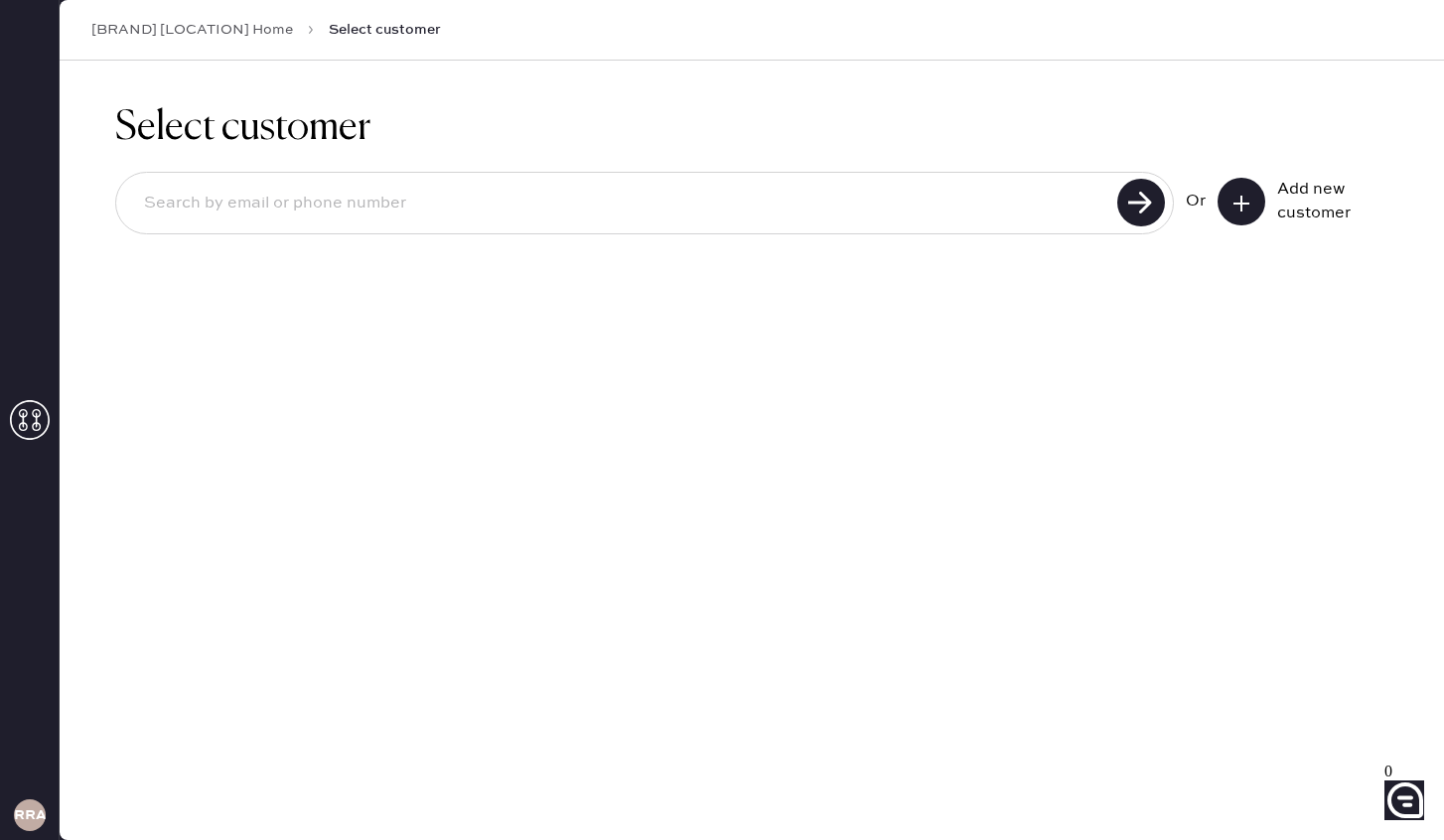 click at bounding box center (620, 204) 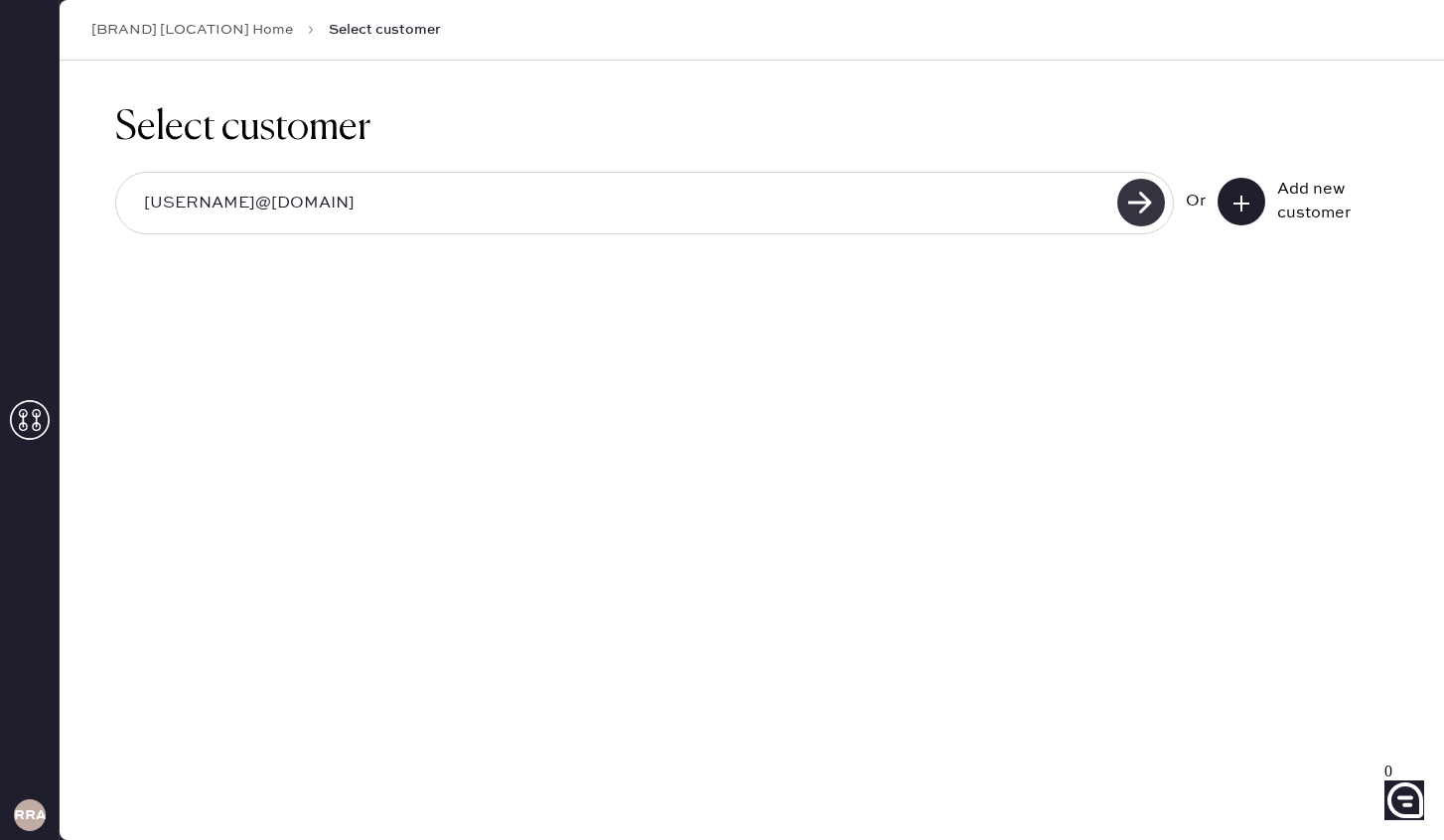 type on "[USERNAME]@[DOMAIN]" 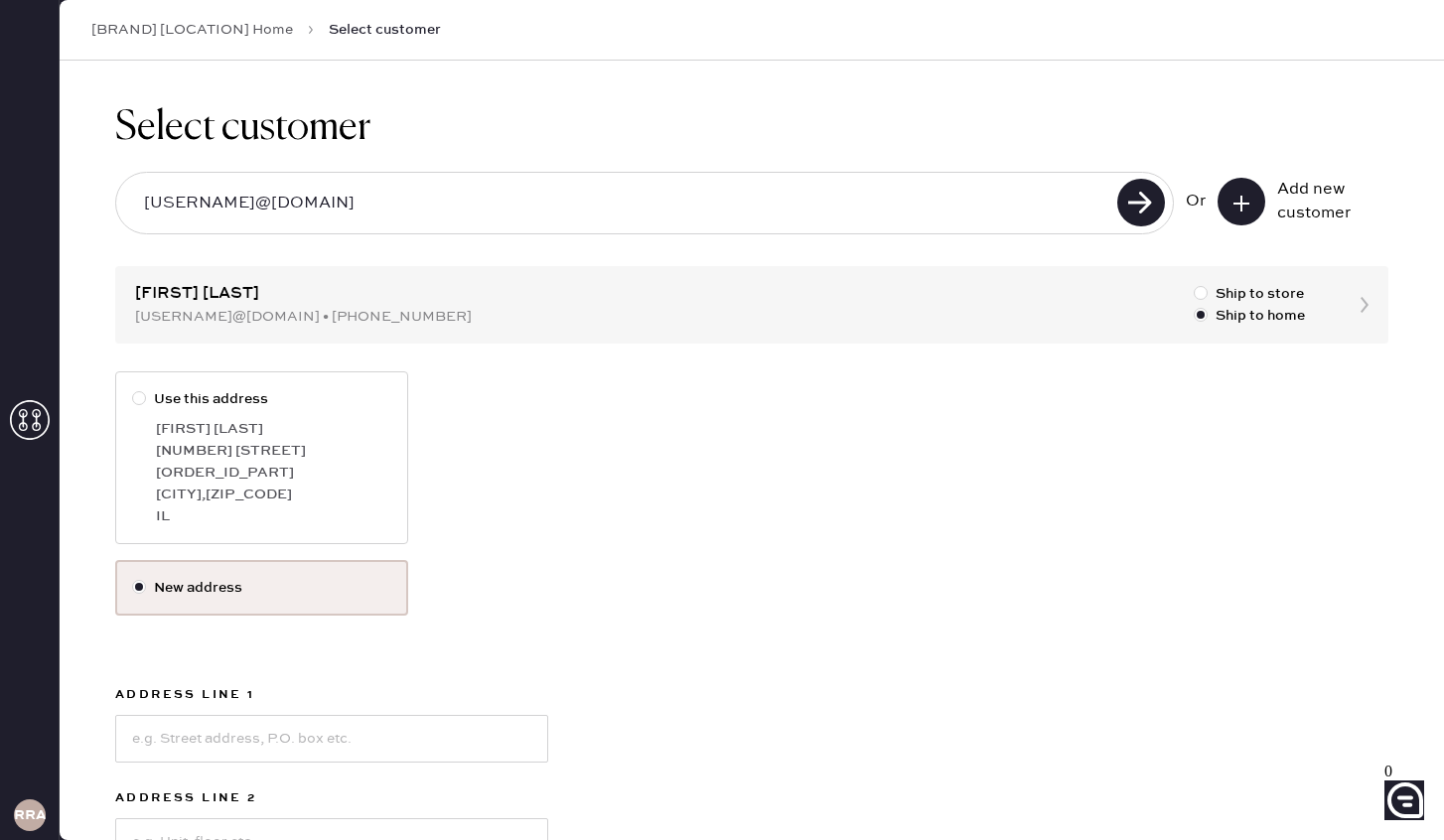 click on "[ORDER_ID_PART]" at bounding box center [273, 473] 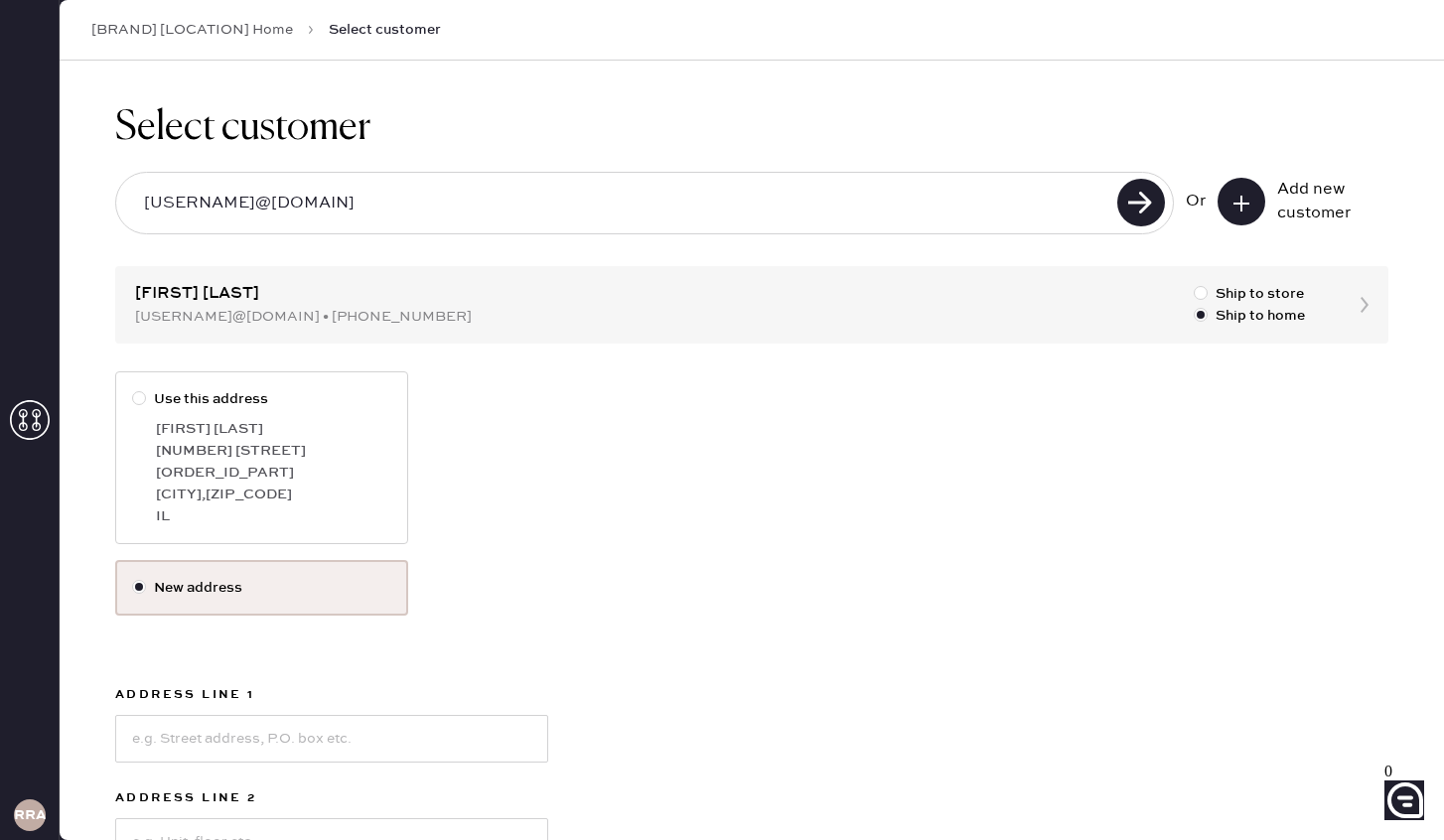 radio on "true" 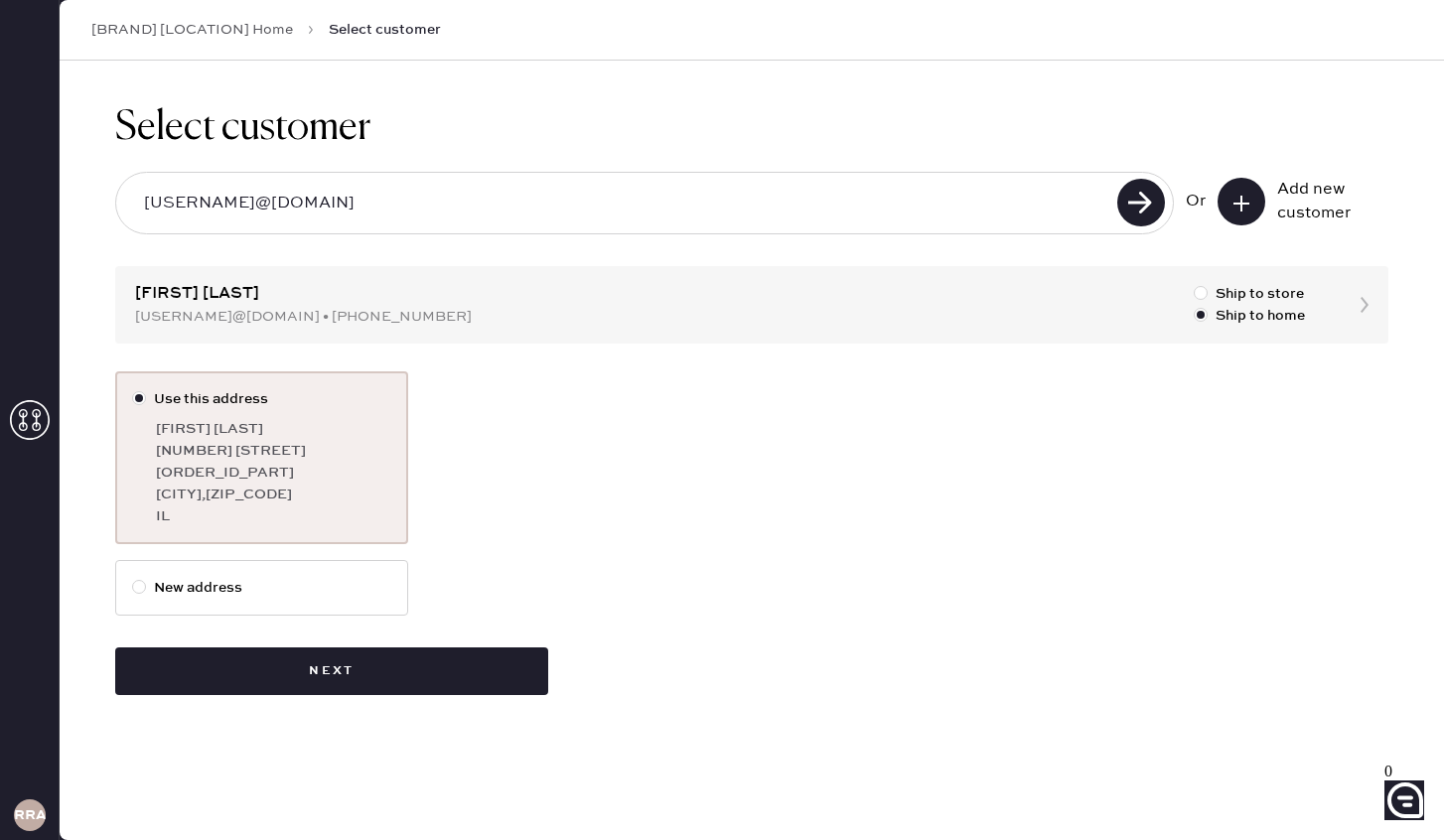 click on "New address" at bounding box center (261, 588) 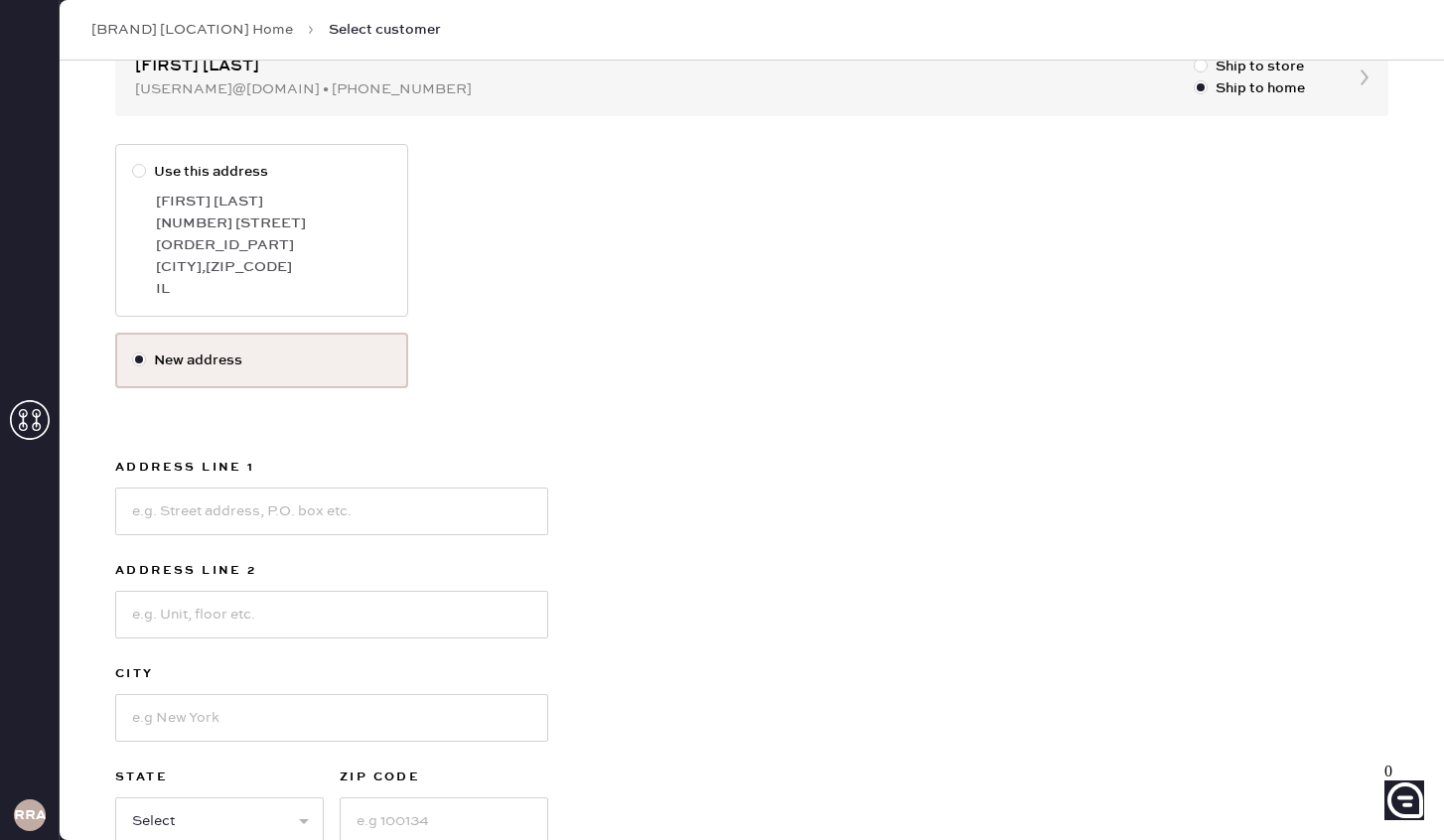 scroll, scrollTop: 230, scrollLeft: 0, axis: vertical 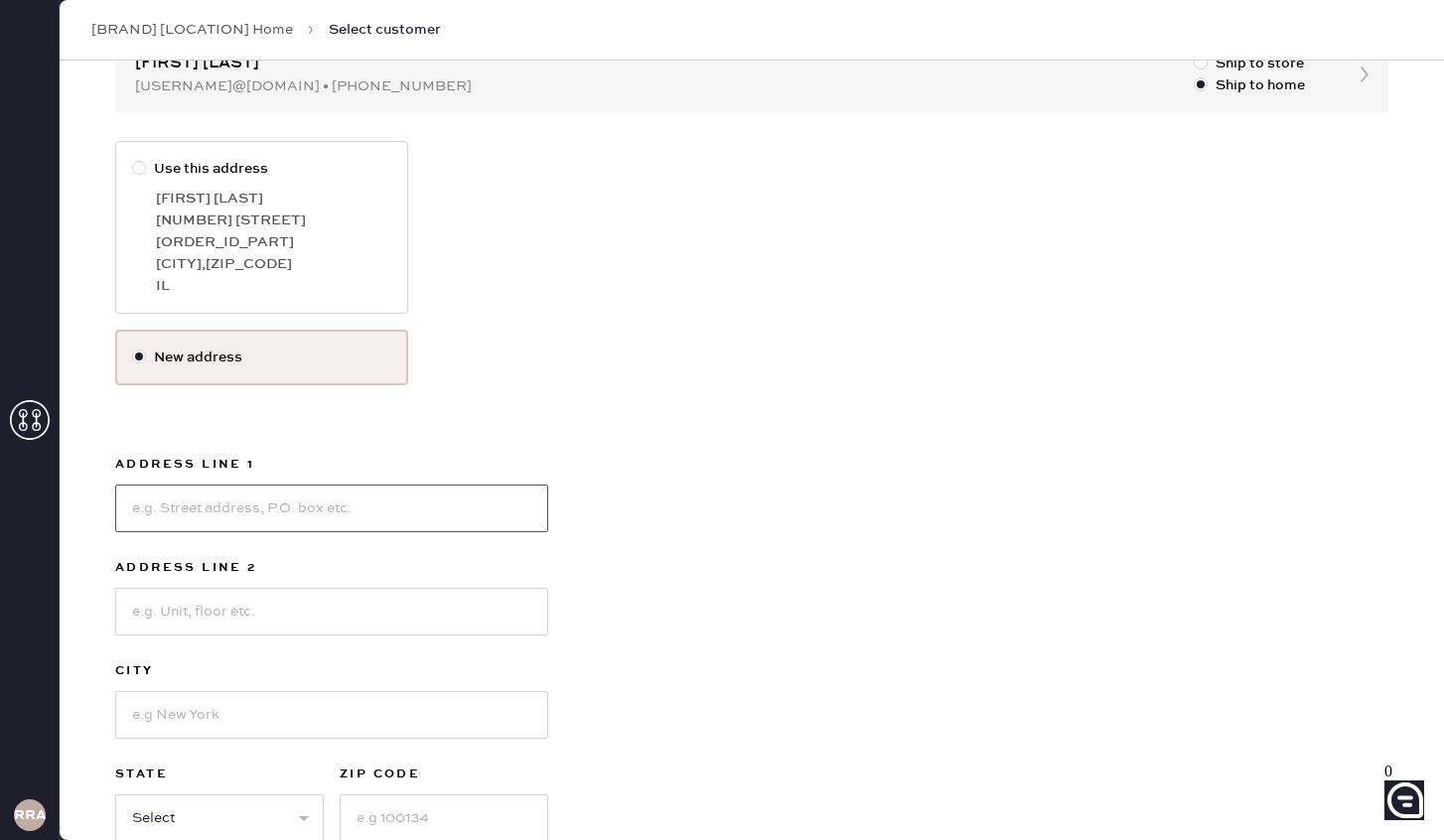 click at bounding box center [332, 508] 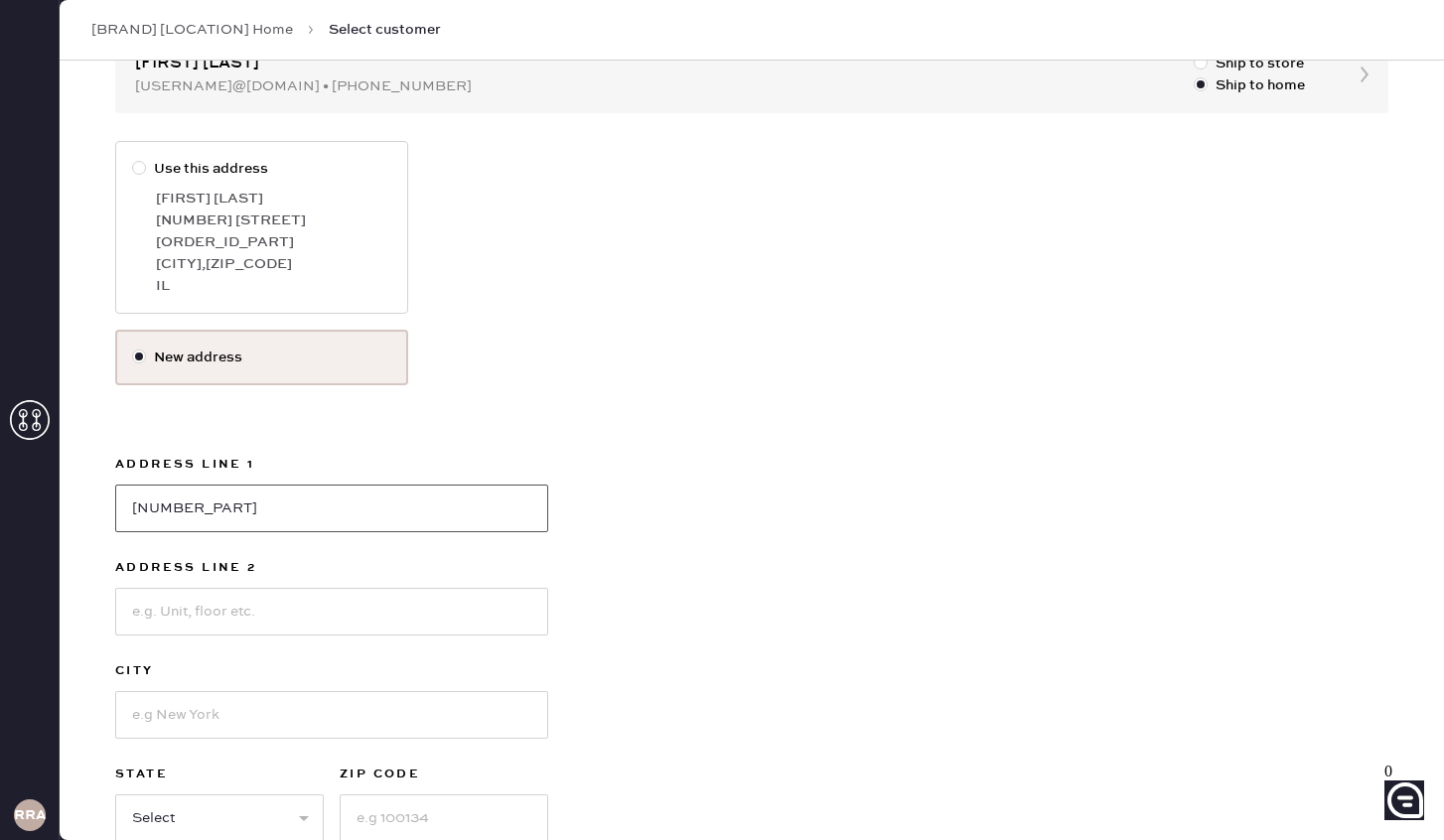 type on "[NUMBER] [STREET]" 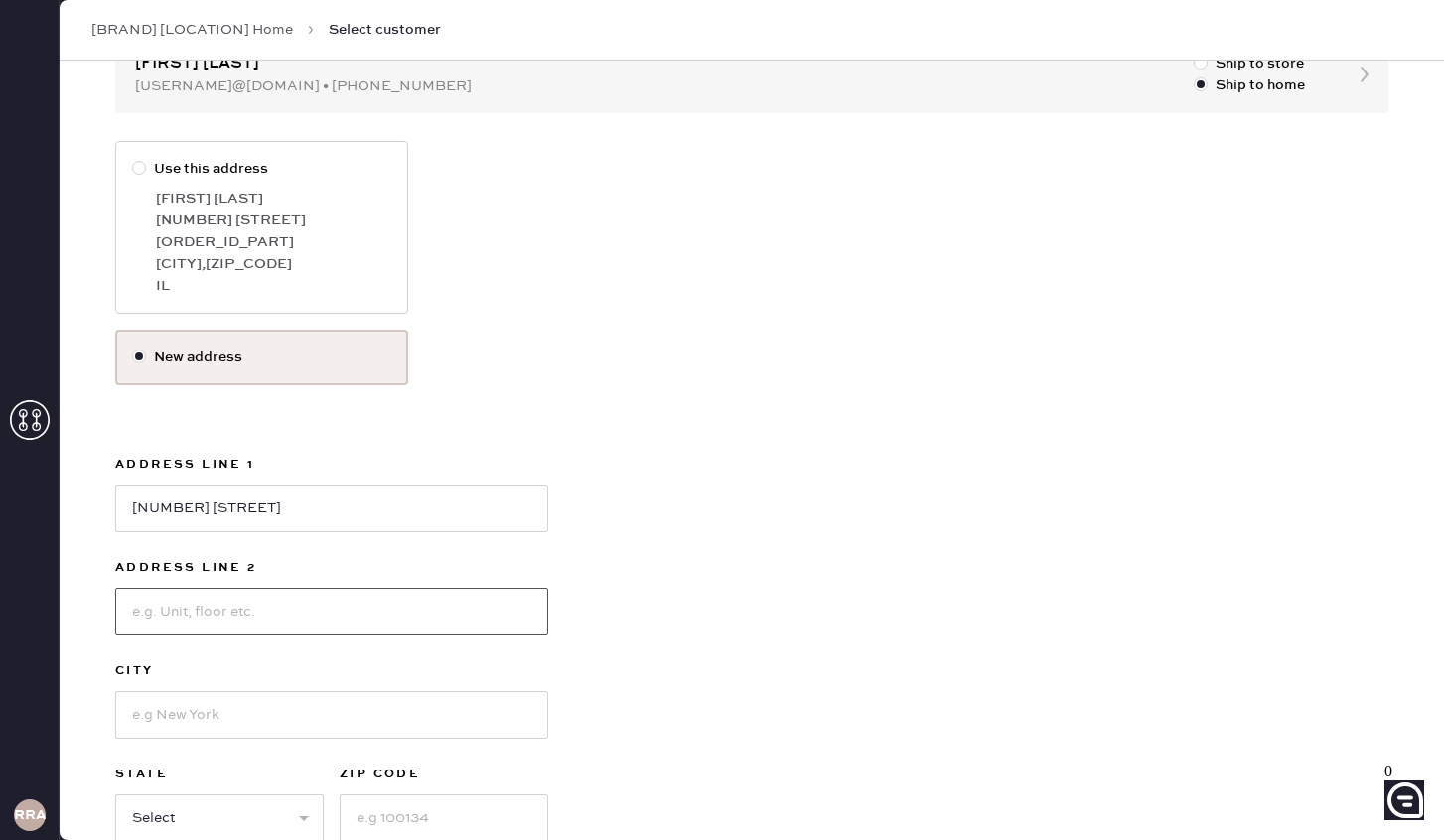 click at bounding box center [332, 612] 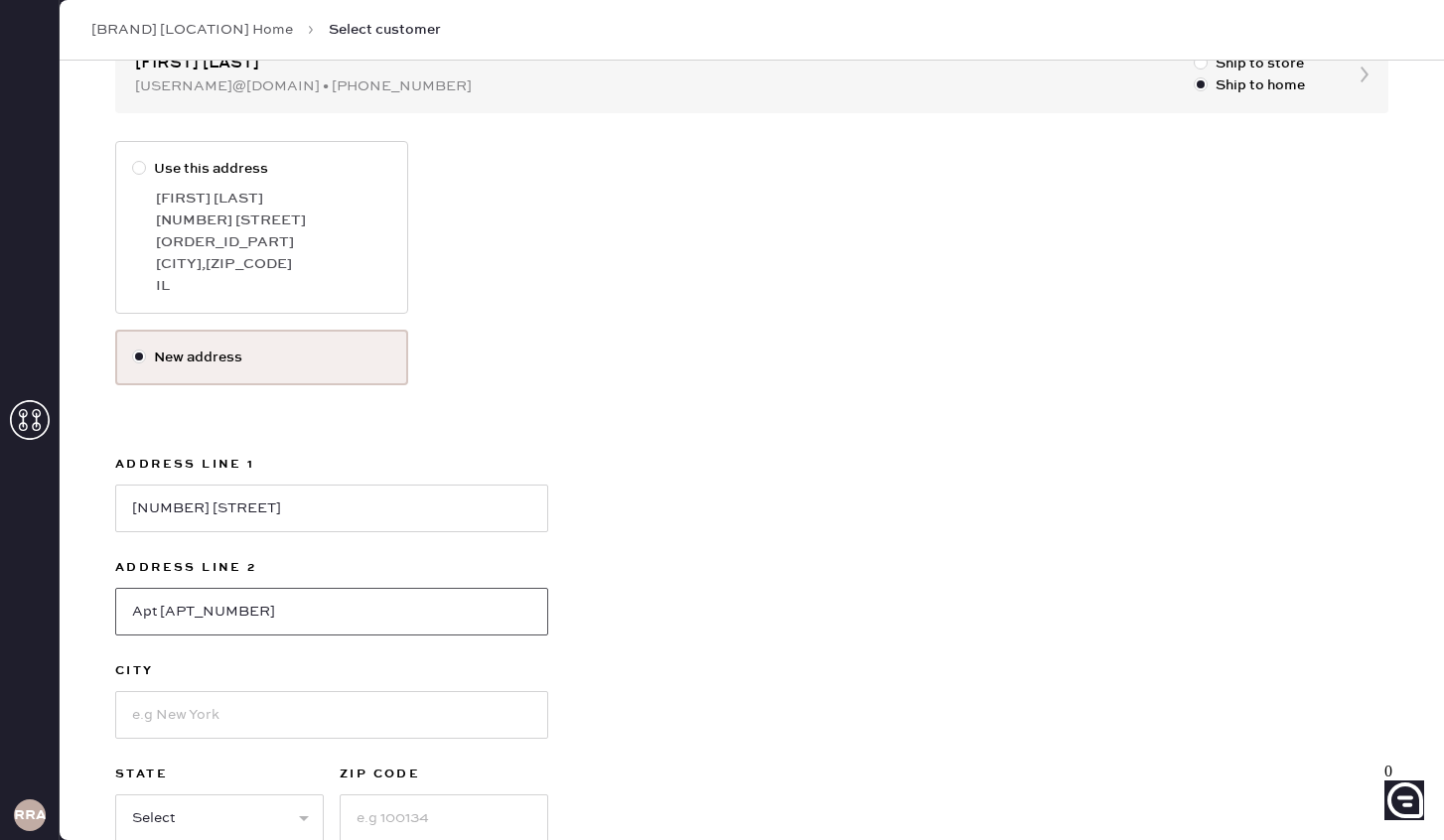 type on "Apt [APT_NUMBER]" 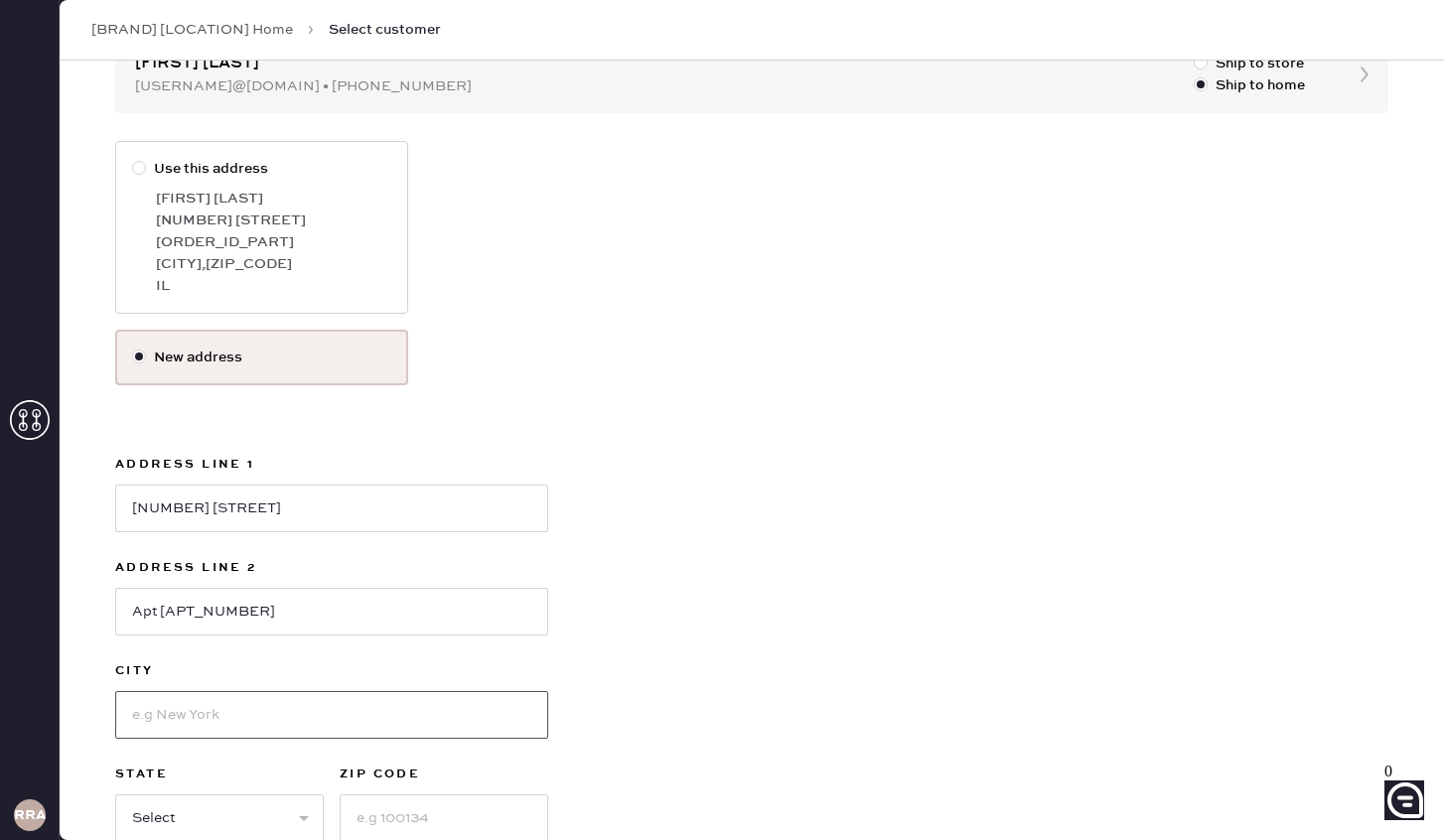 click at bounding box center [332, 715] 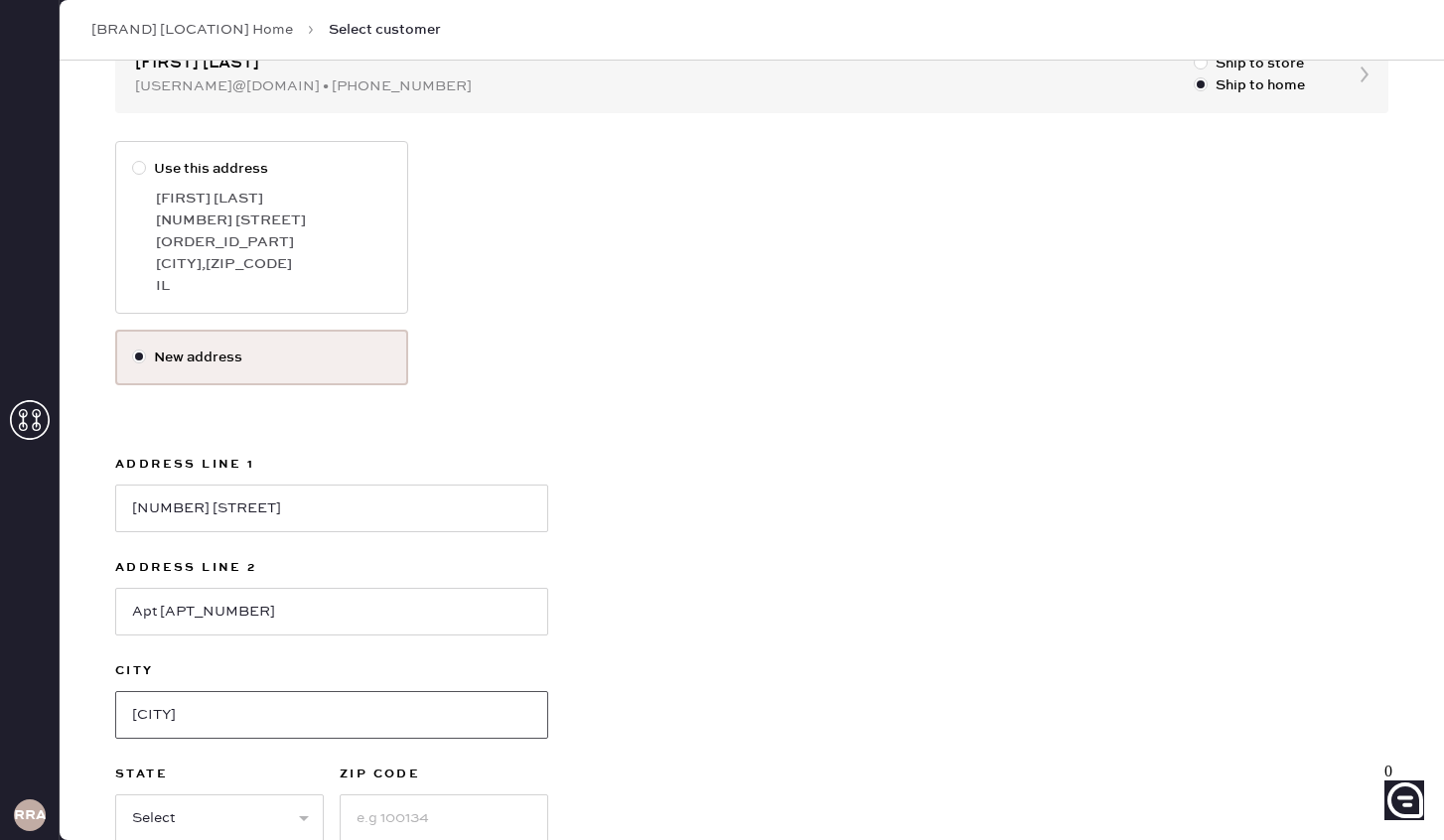 type on "[CITY]" 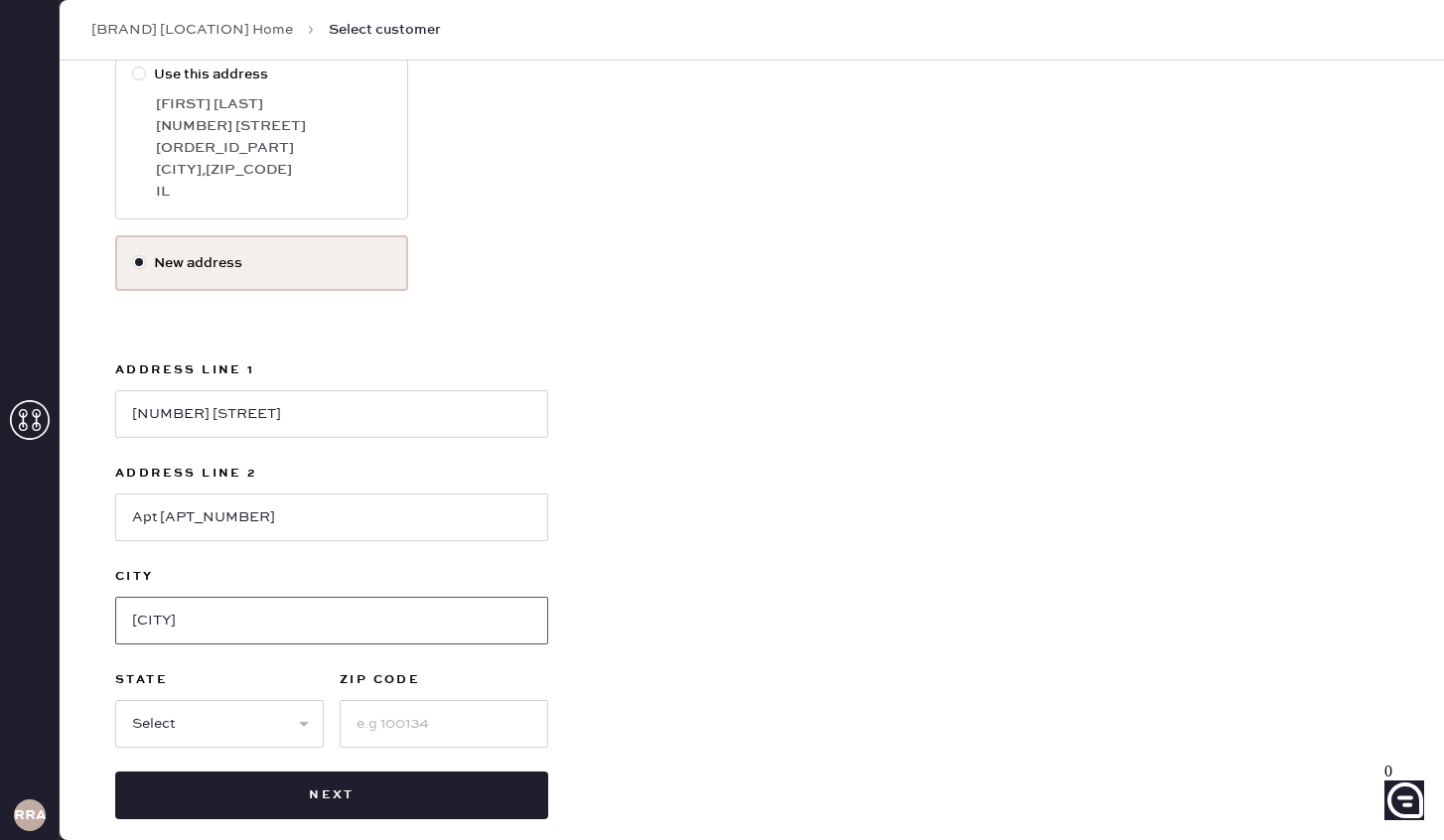 scroll, scrollTop: 348, scrollLeft: 0, axis: vertical 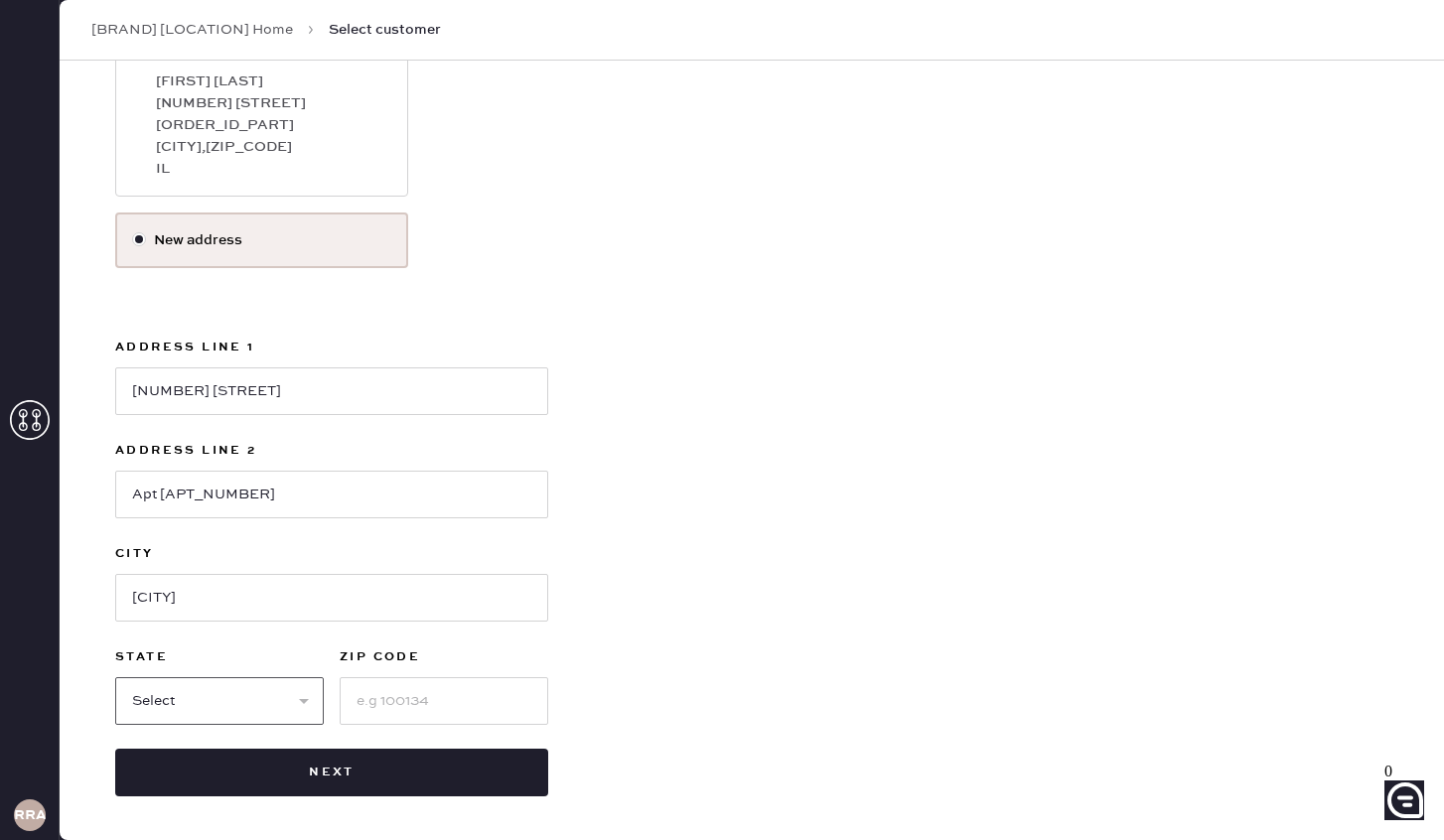 click on "[STATE_LIST]" at bounding box center (219, 701) 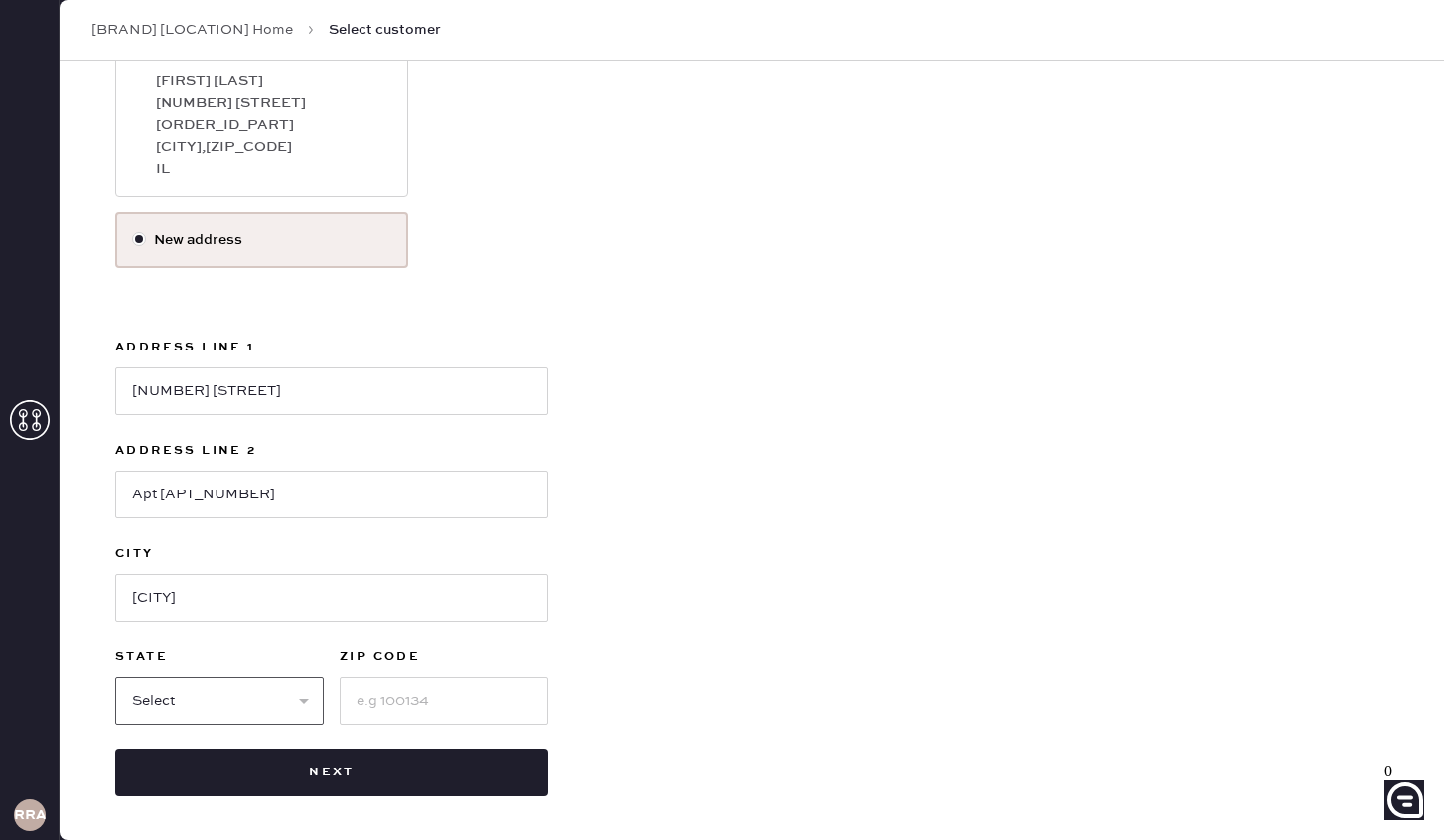 select on "PA" 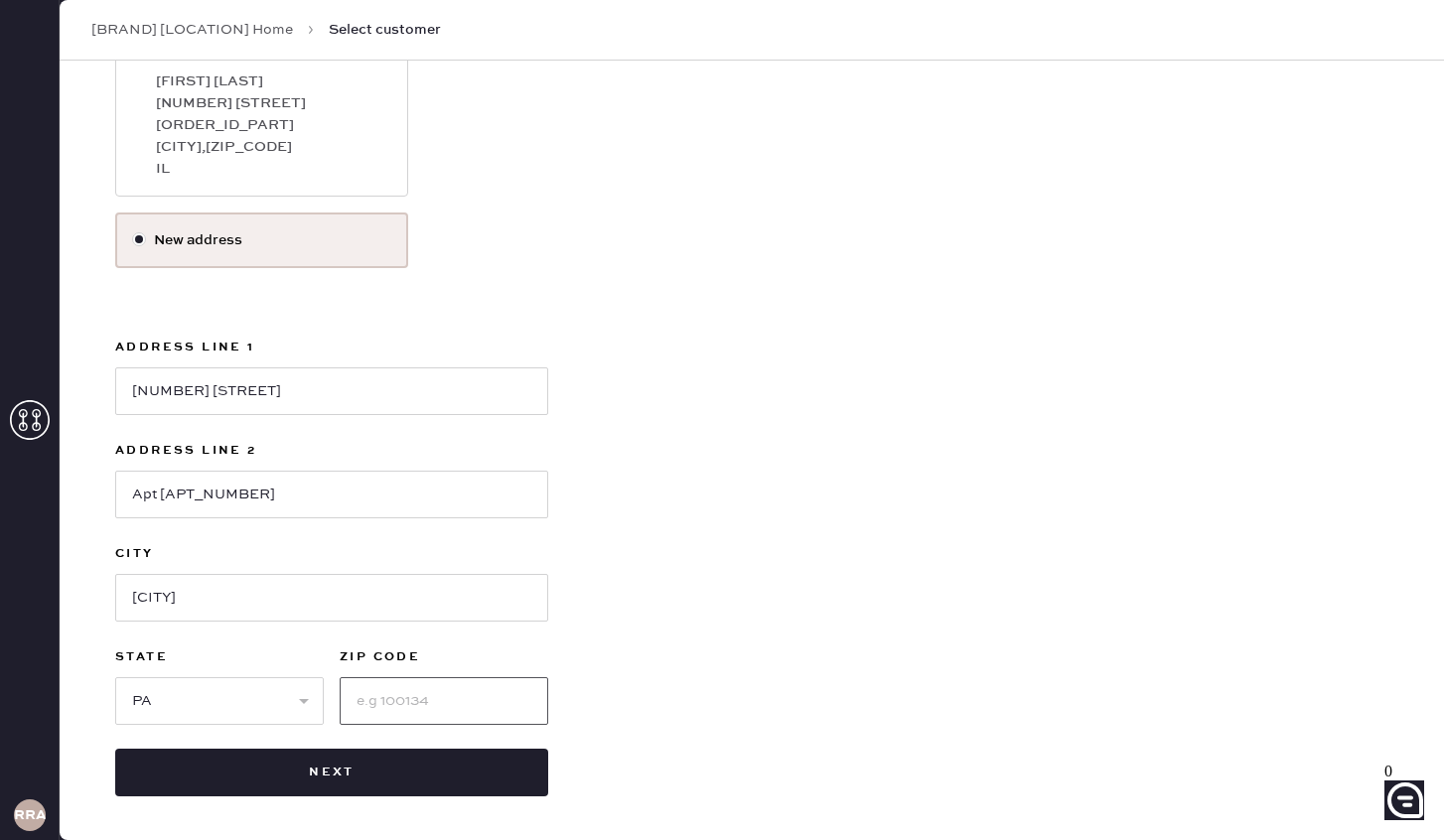 click at bounding box center (444, 701) 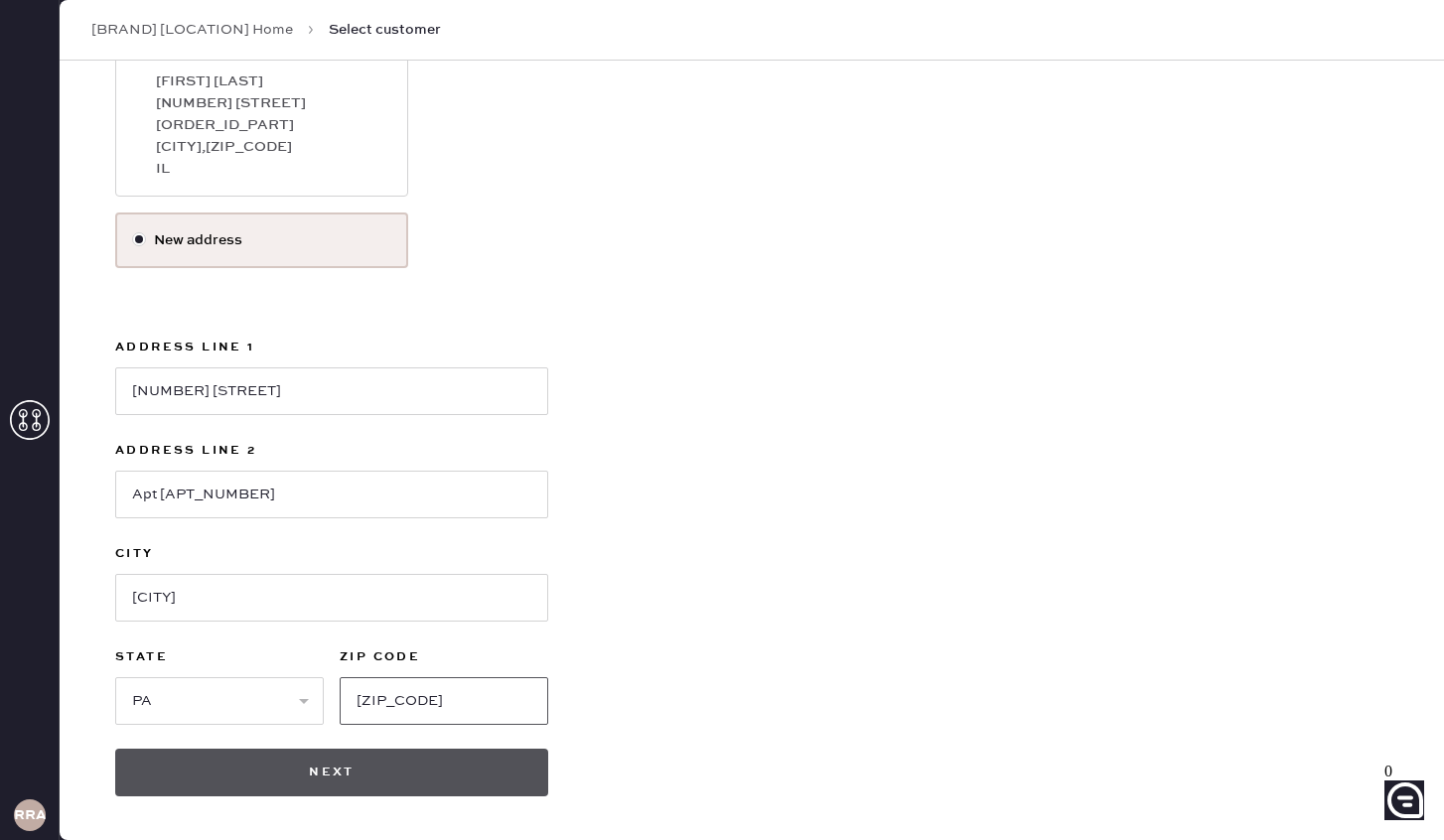 type on "[ZIP_CODE]" 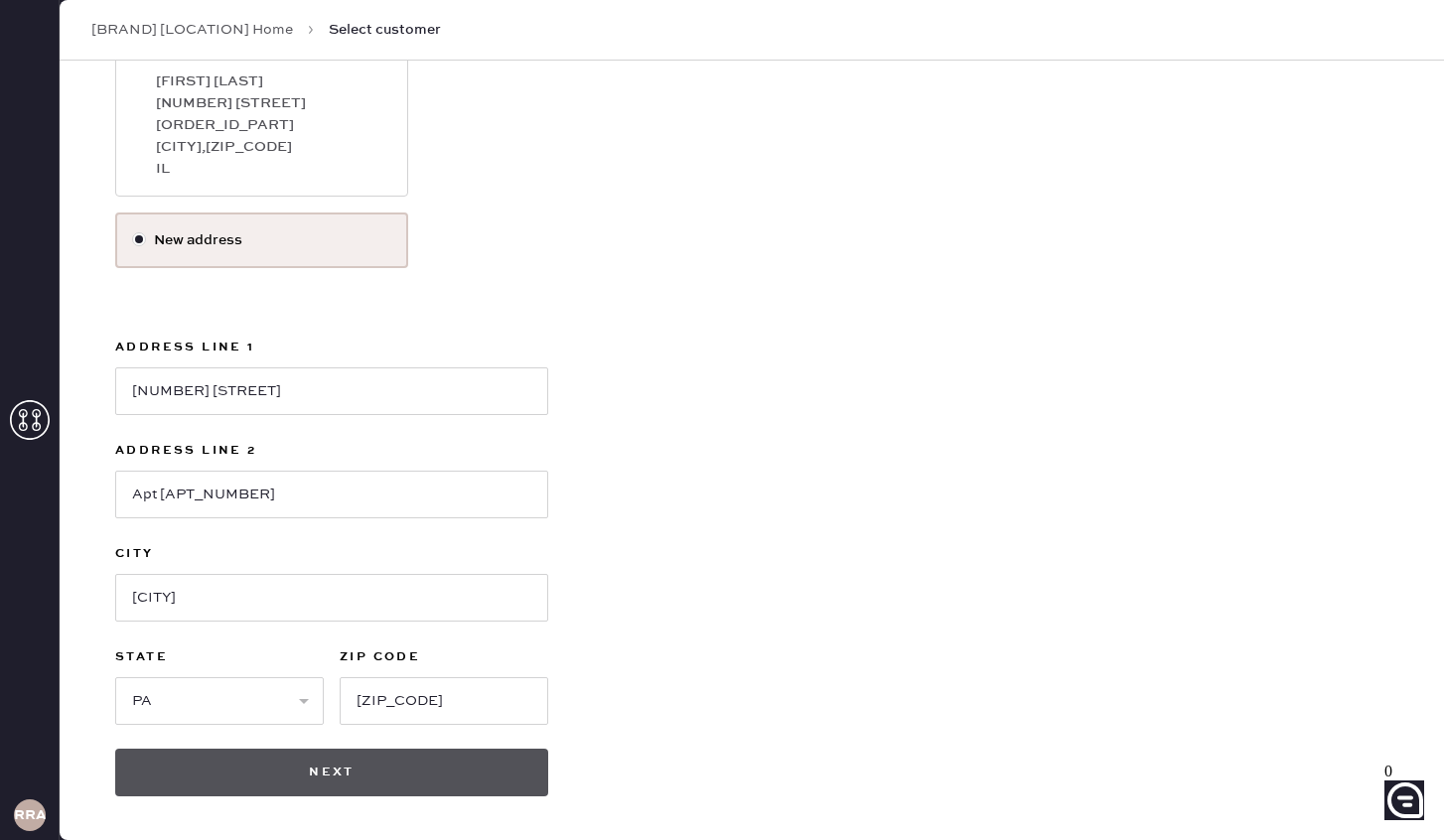 click on "Next" at bounding box center [332, 772] 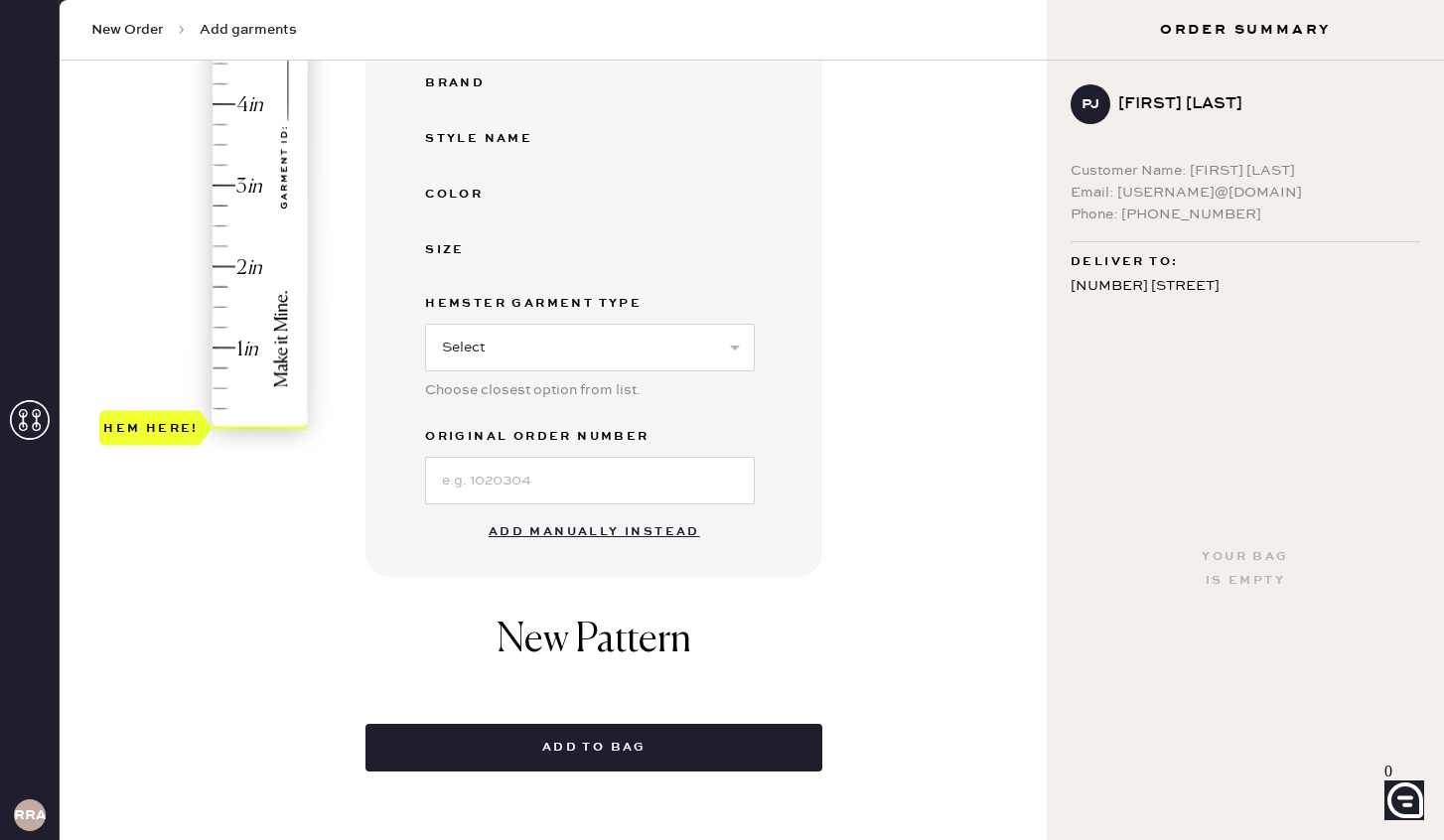 scroll, scrollTop: 431, scrollLeft: 0, axis: vertical 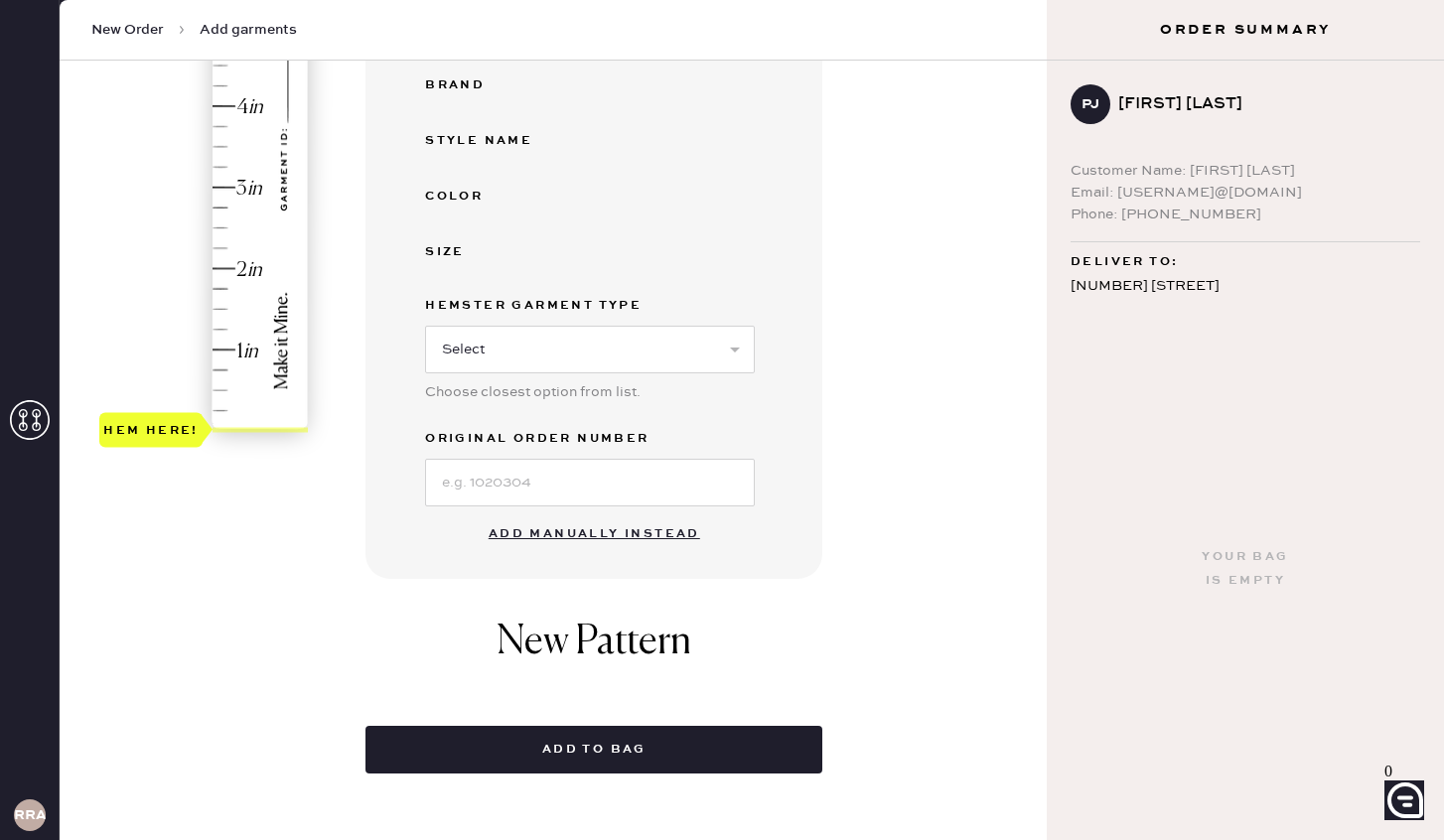 click on "Add manually instead" at bounding box center [594, 534] 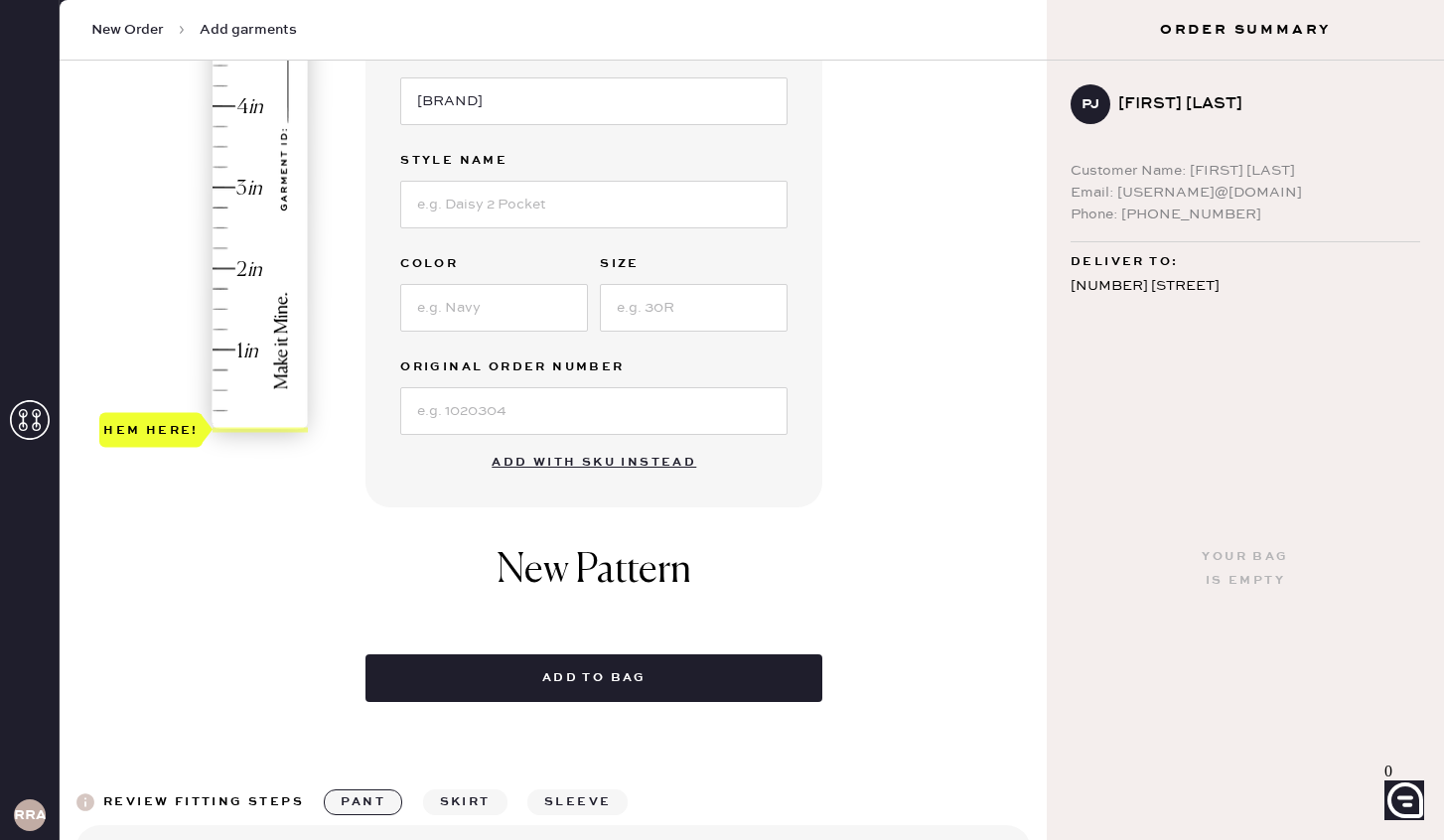 scroll, scrollTop: 0, scrollLeft: 0, axis: both 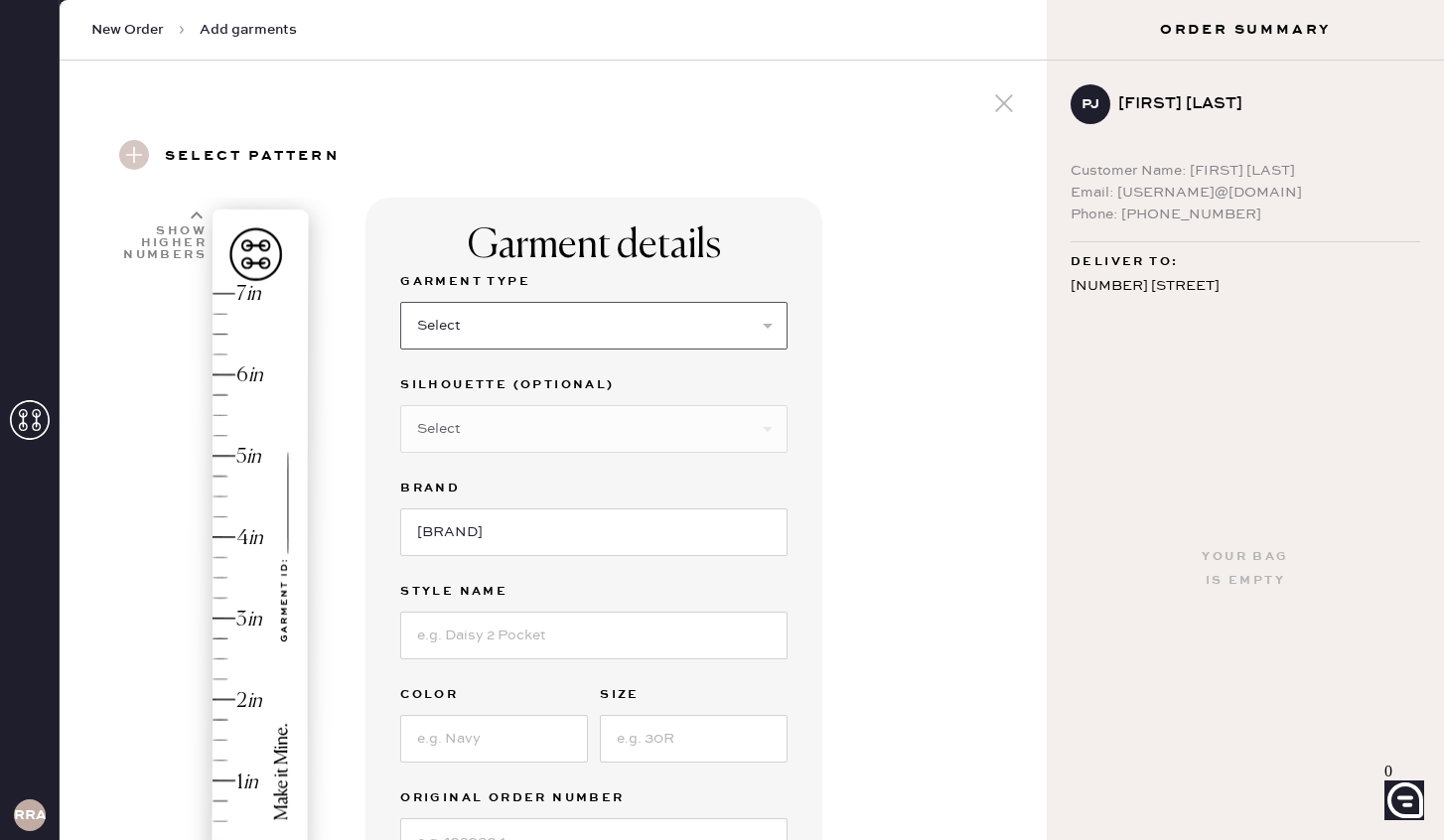 click on "Select Basic Skirt Jeans Leggings Pants Shorts Basic Sleeved Dress Basic Sleeveless Dress Basic Strap Dress Strap Jumpsuit Button Down Top Sleeved Top Sleeveless Top" at bounding box center (594, 326) 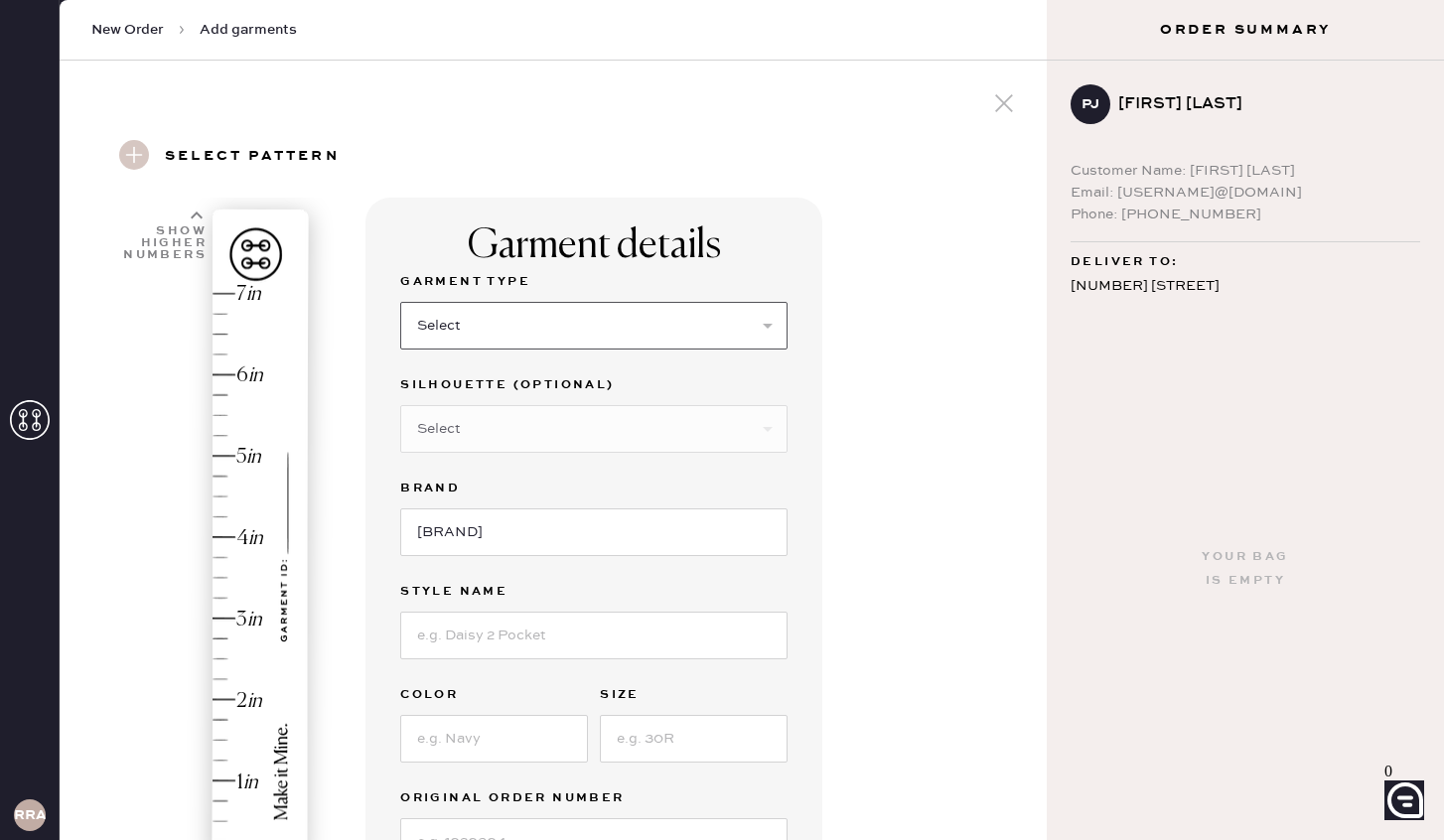 select on "2" 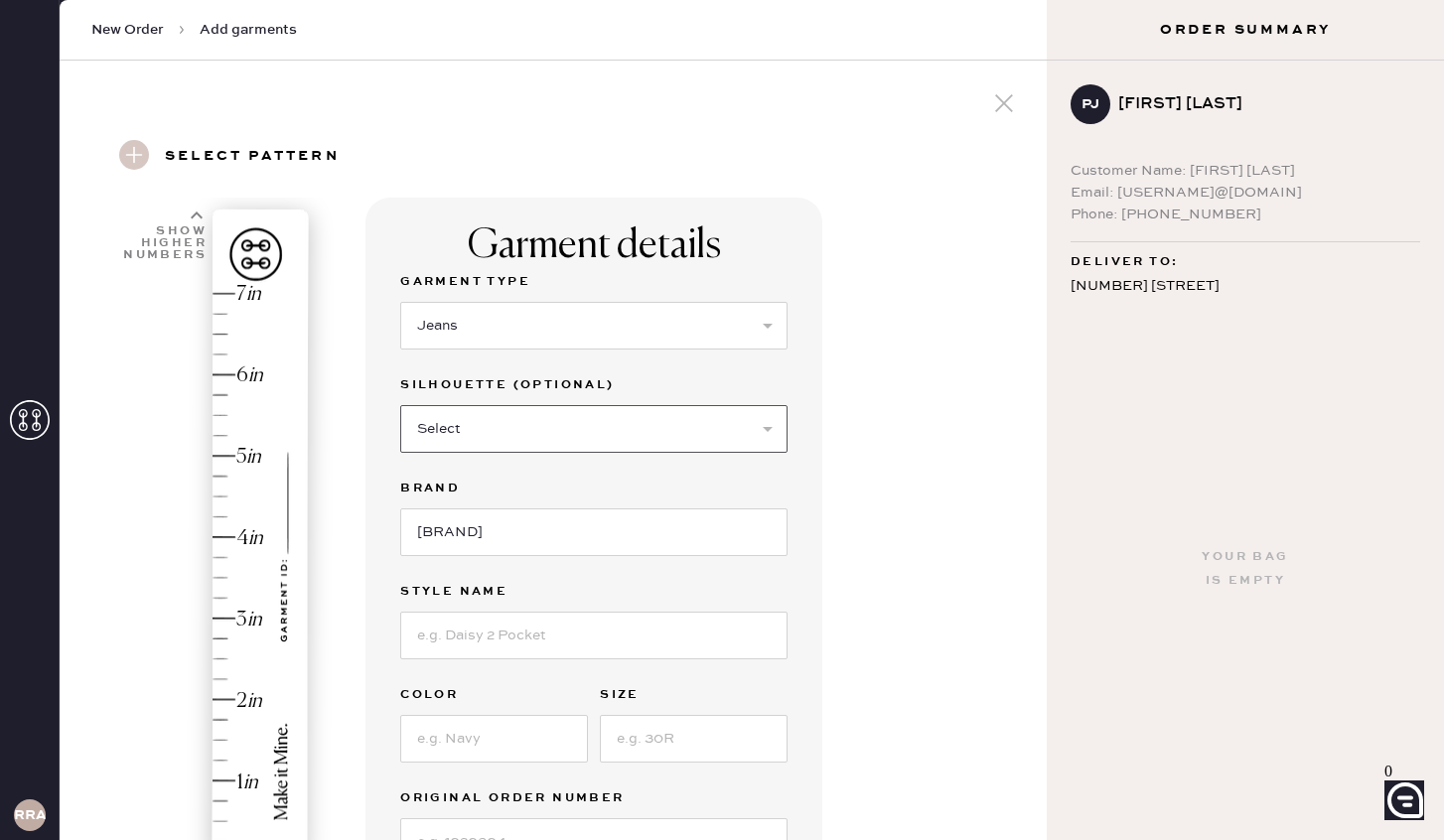 click on "Select Shorts Cropped Flare Boot Cut Straight Skinny Other" at bounding box center (594, 429) 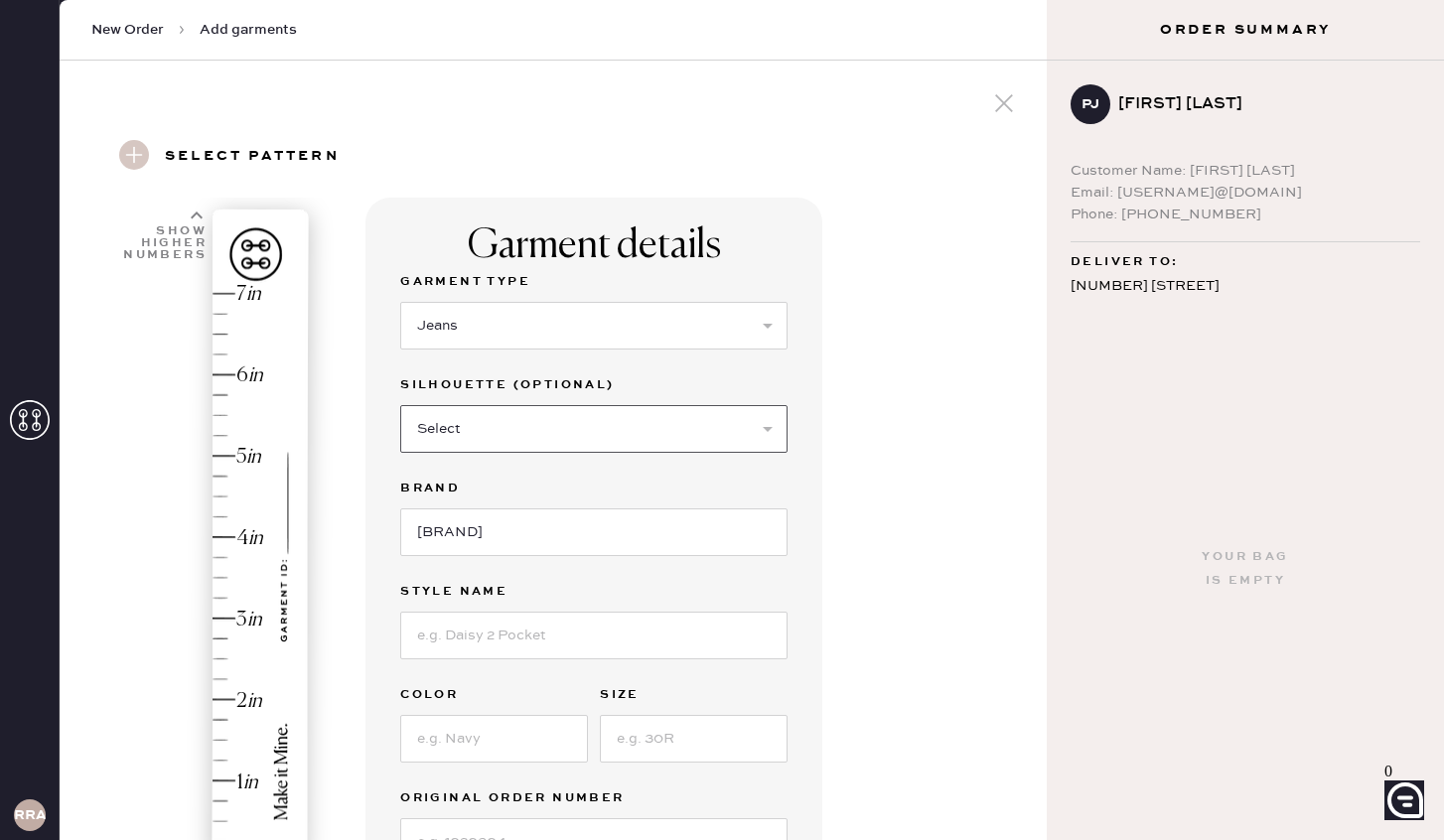 select on "other" 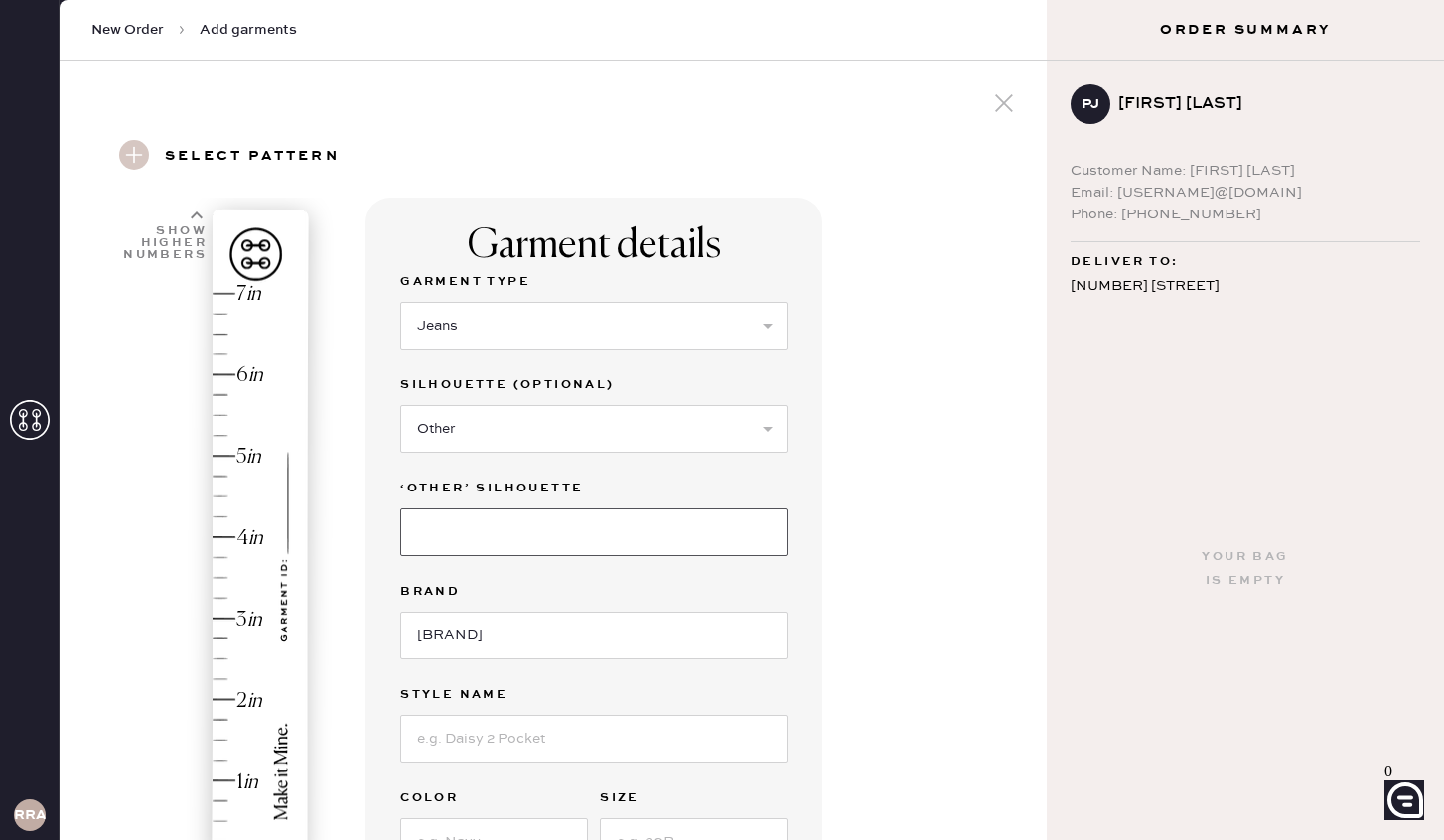 click at bounding box center (594, 532) 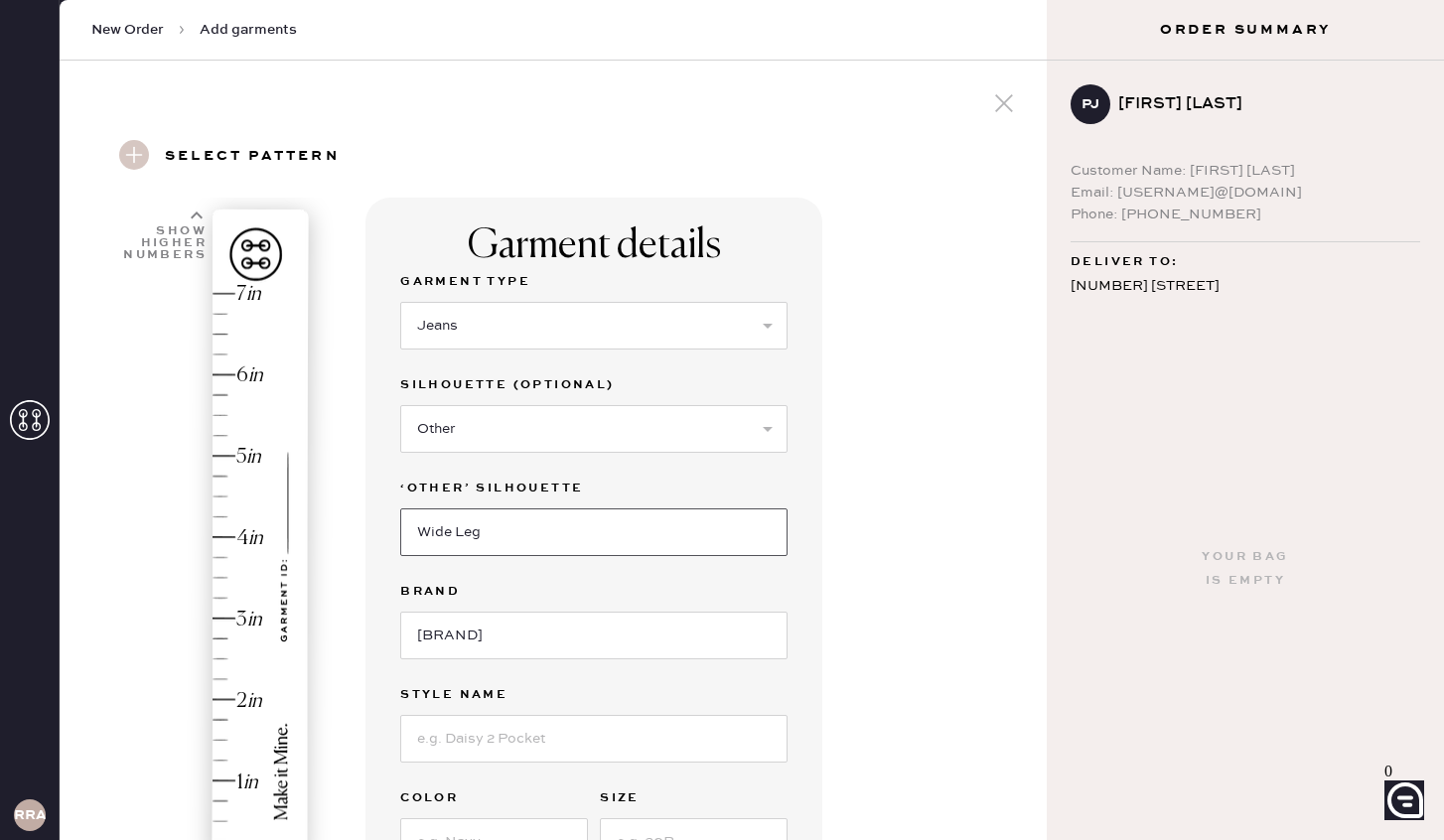 type on "Wide Leg" 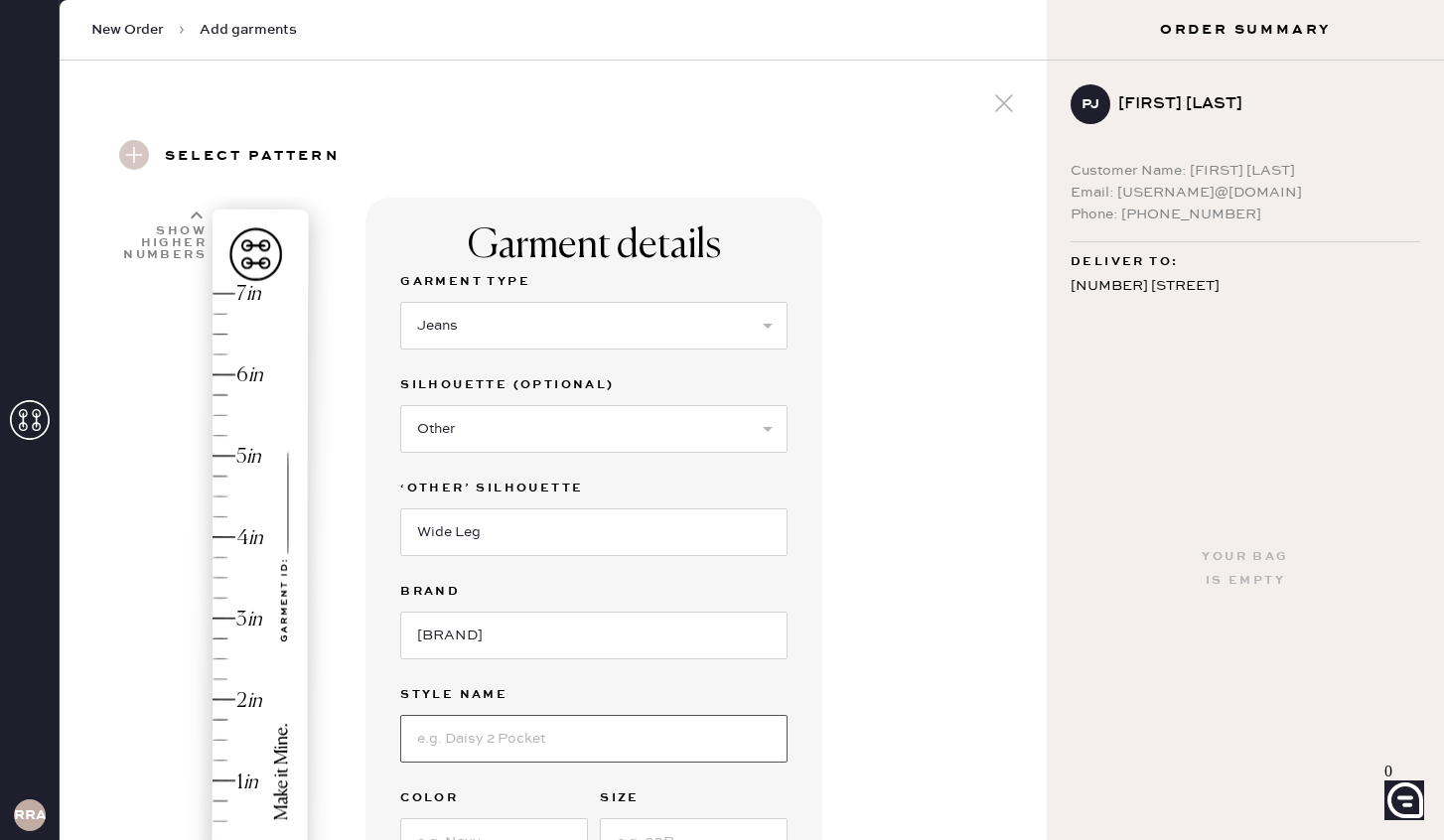 click at bounding box center [594, 739] 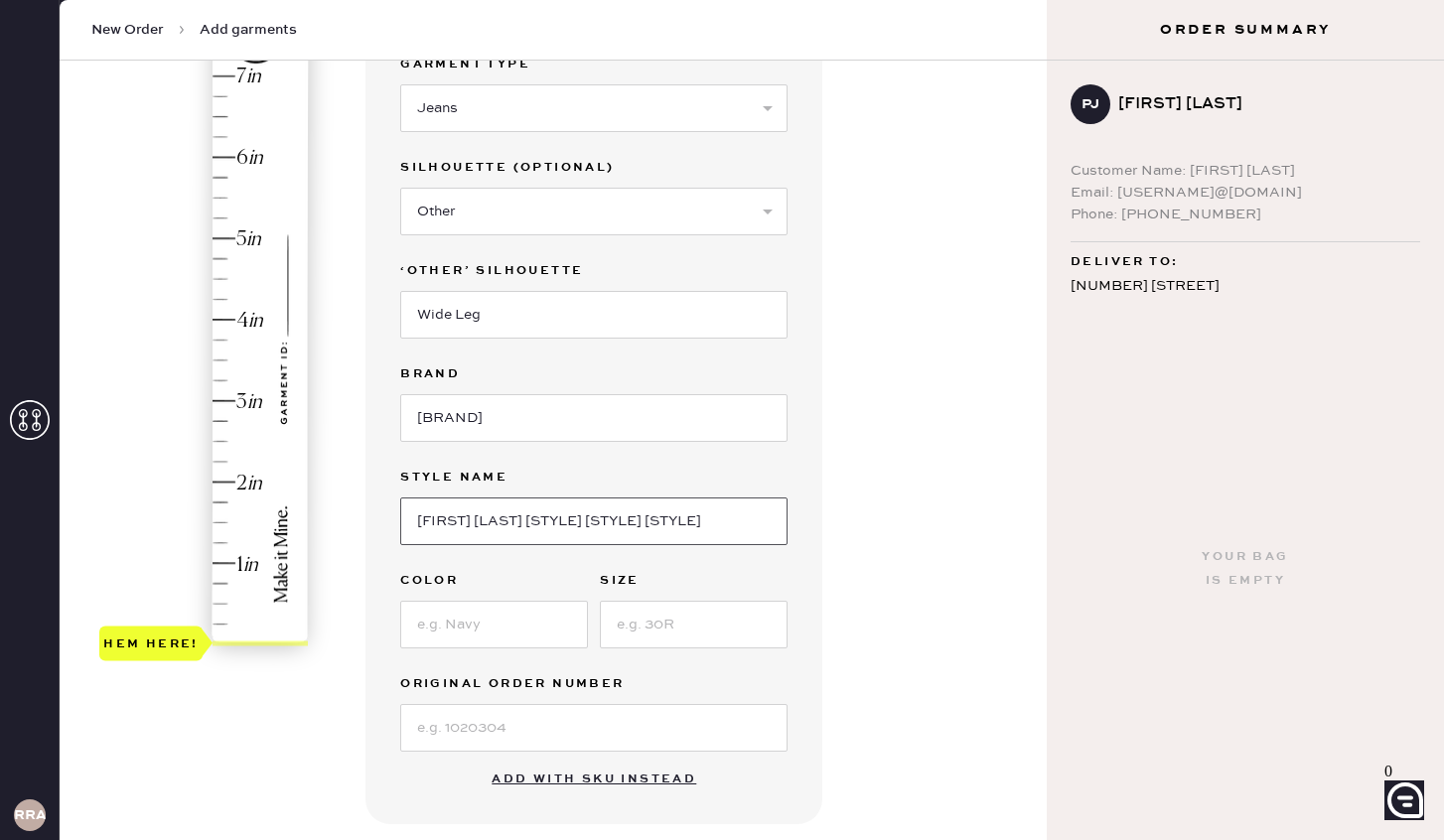 scroll, scrollTop: 217, scrollLeft: 0, axis: vertical 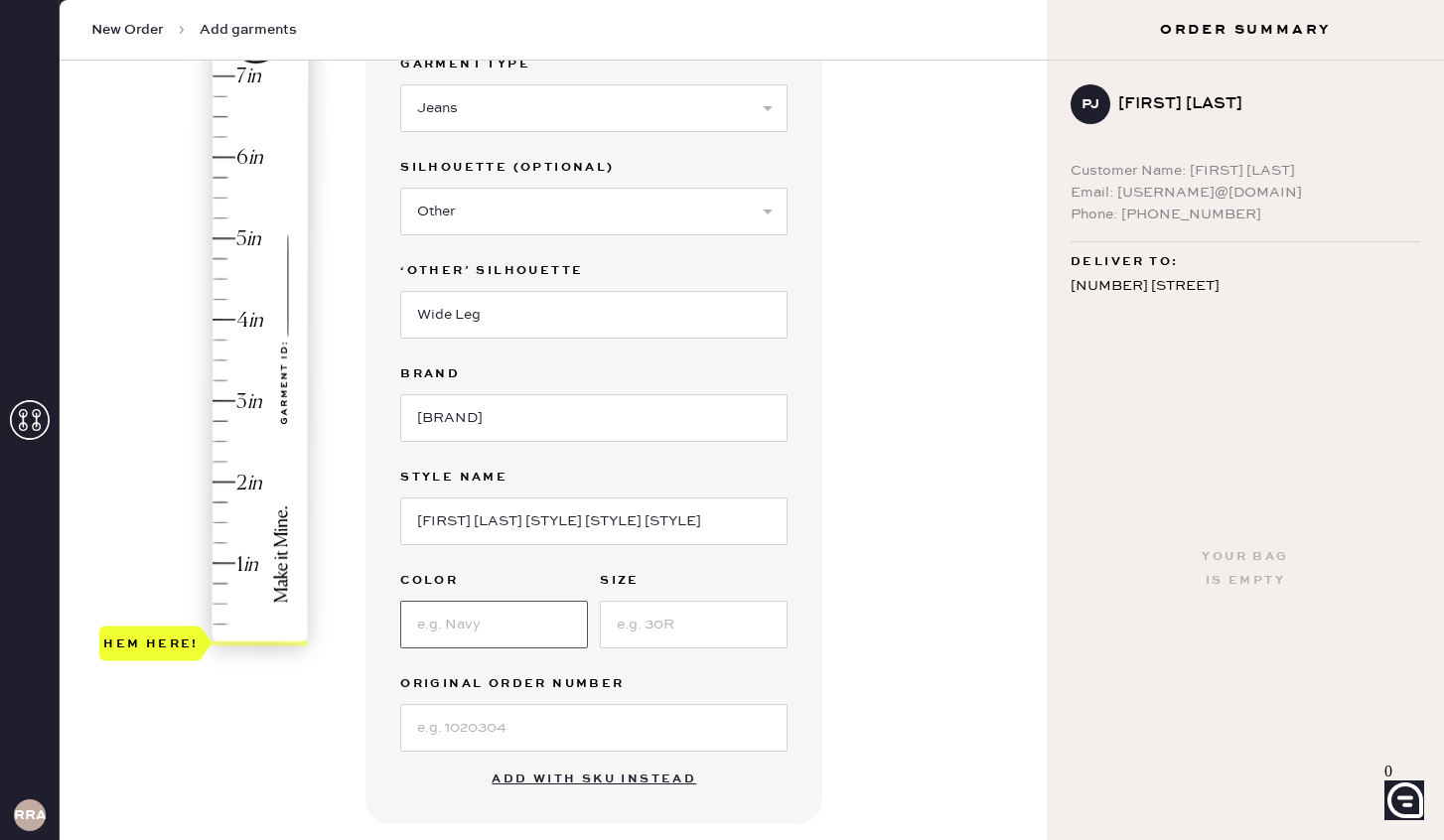 click at bounding box center [494, 625] 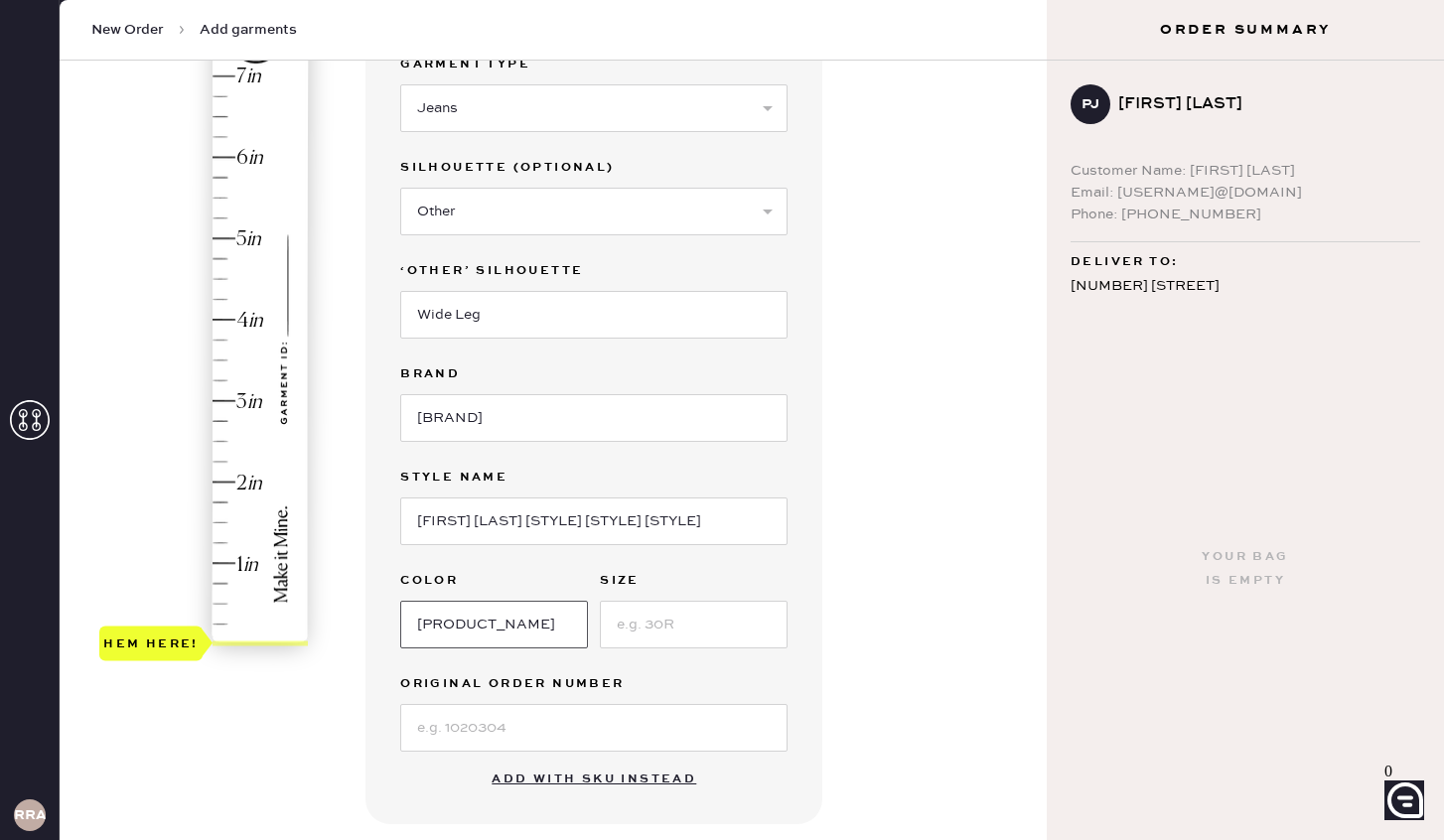 type on "[PRODUCT_NAME]" 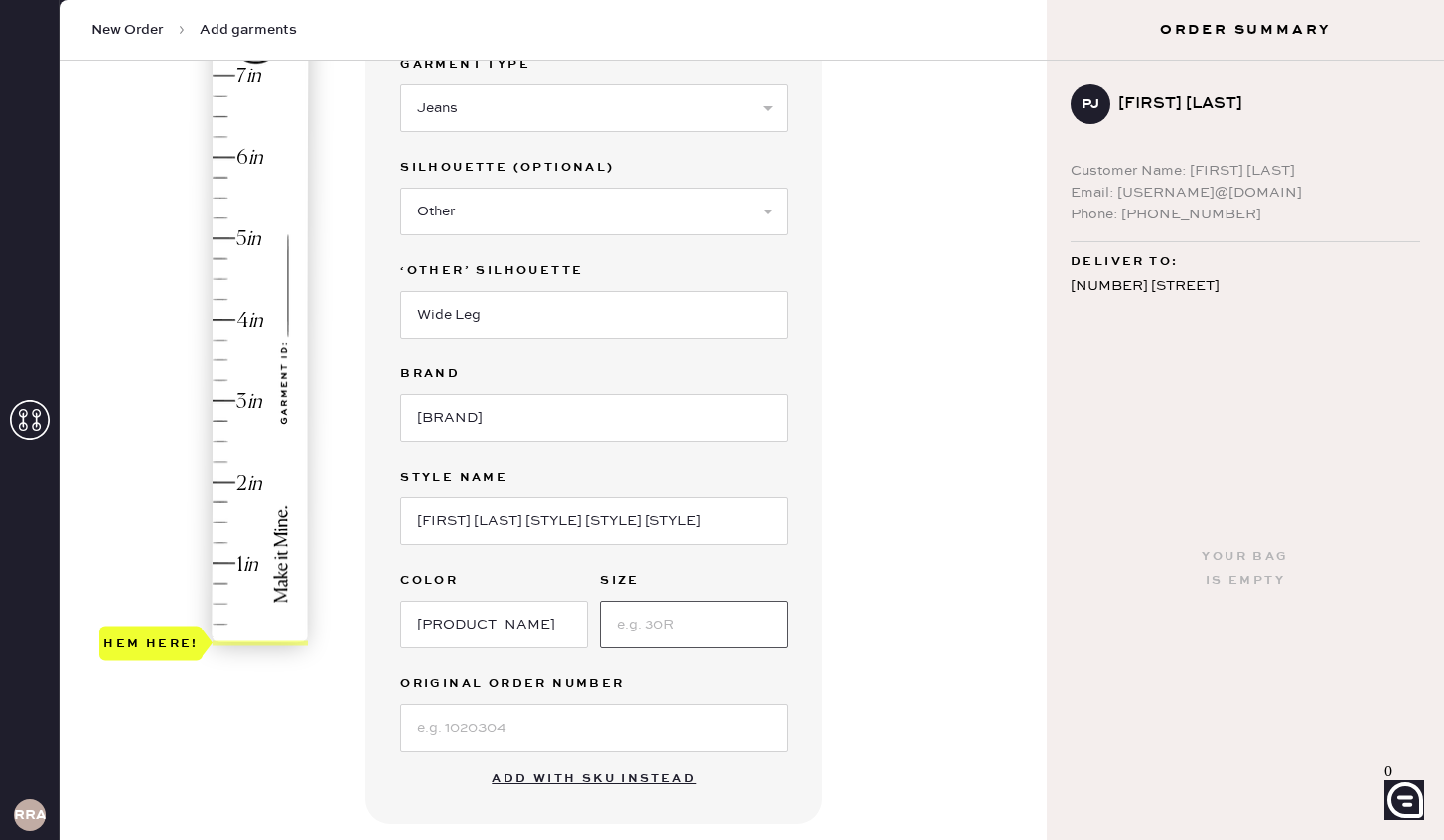 click at bounding box center [693, 625] 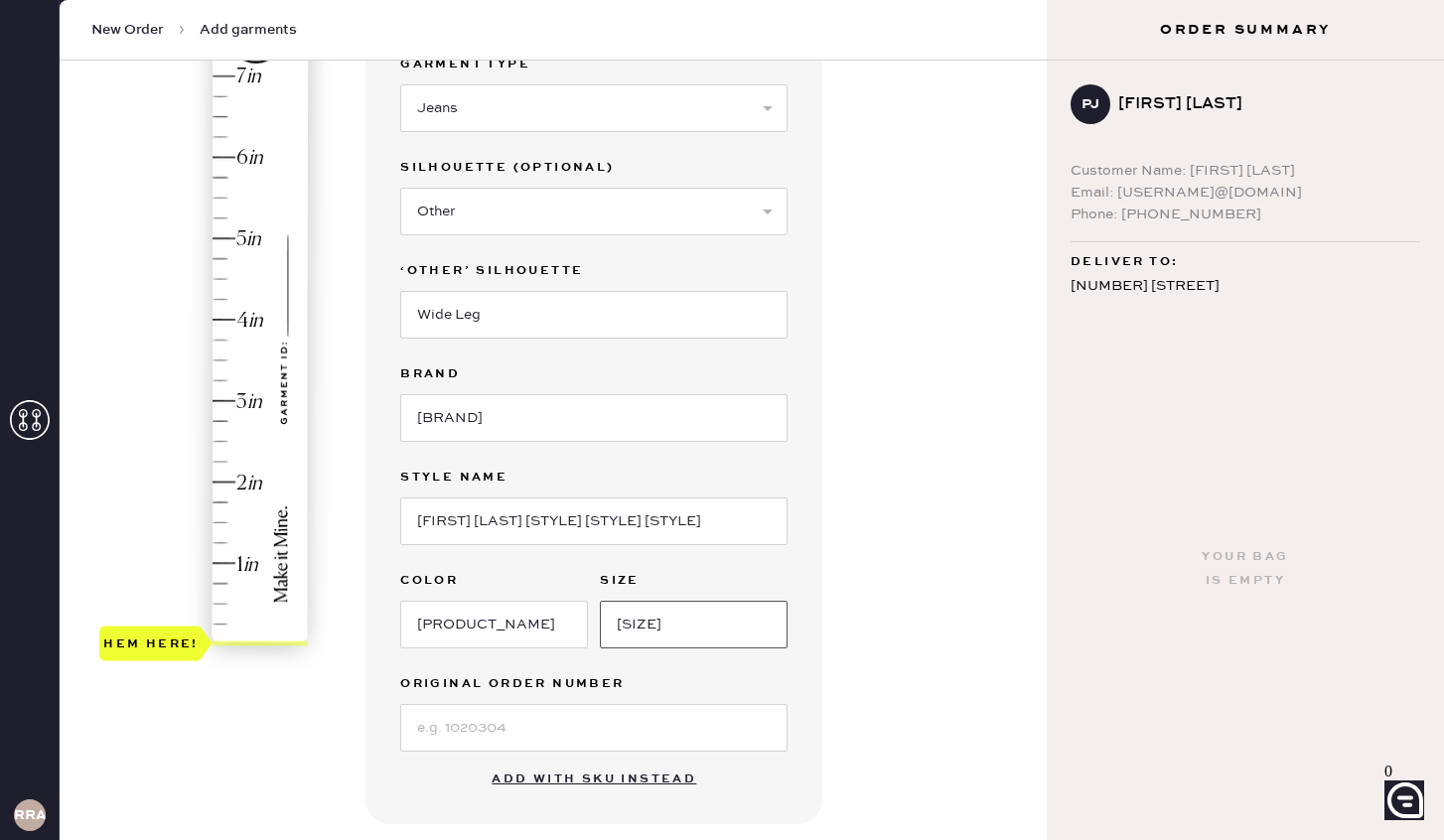type on "[SIZE]" 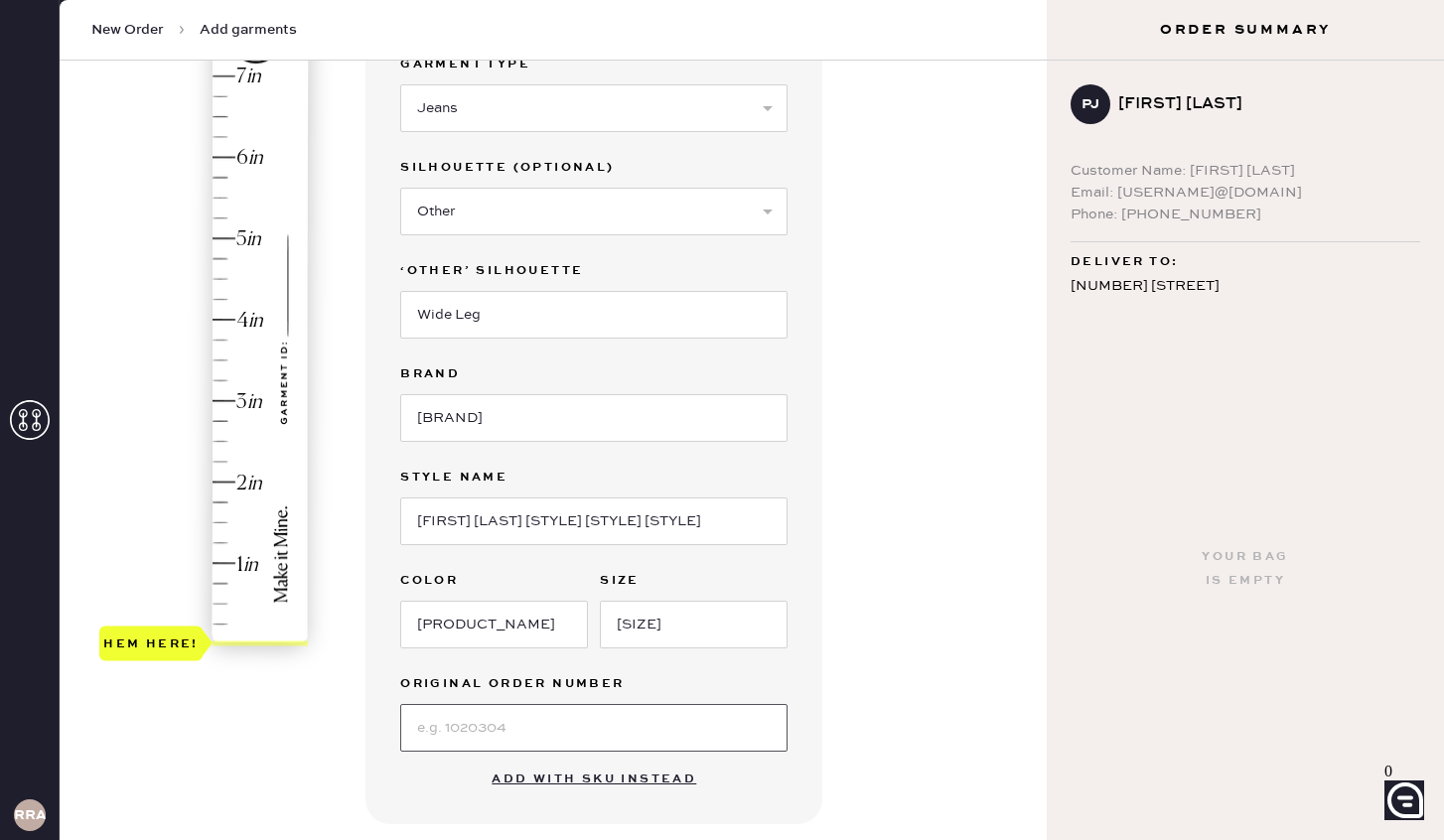 click at bounding box center [594, 728] 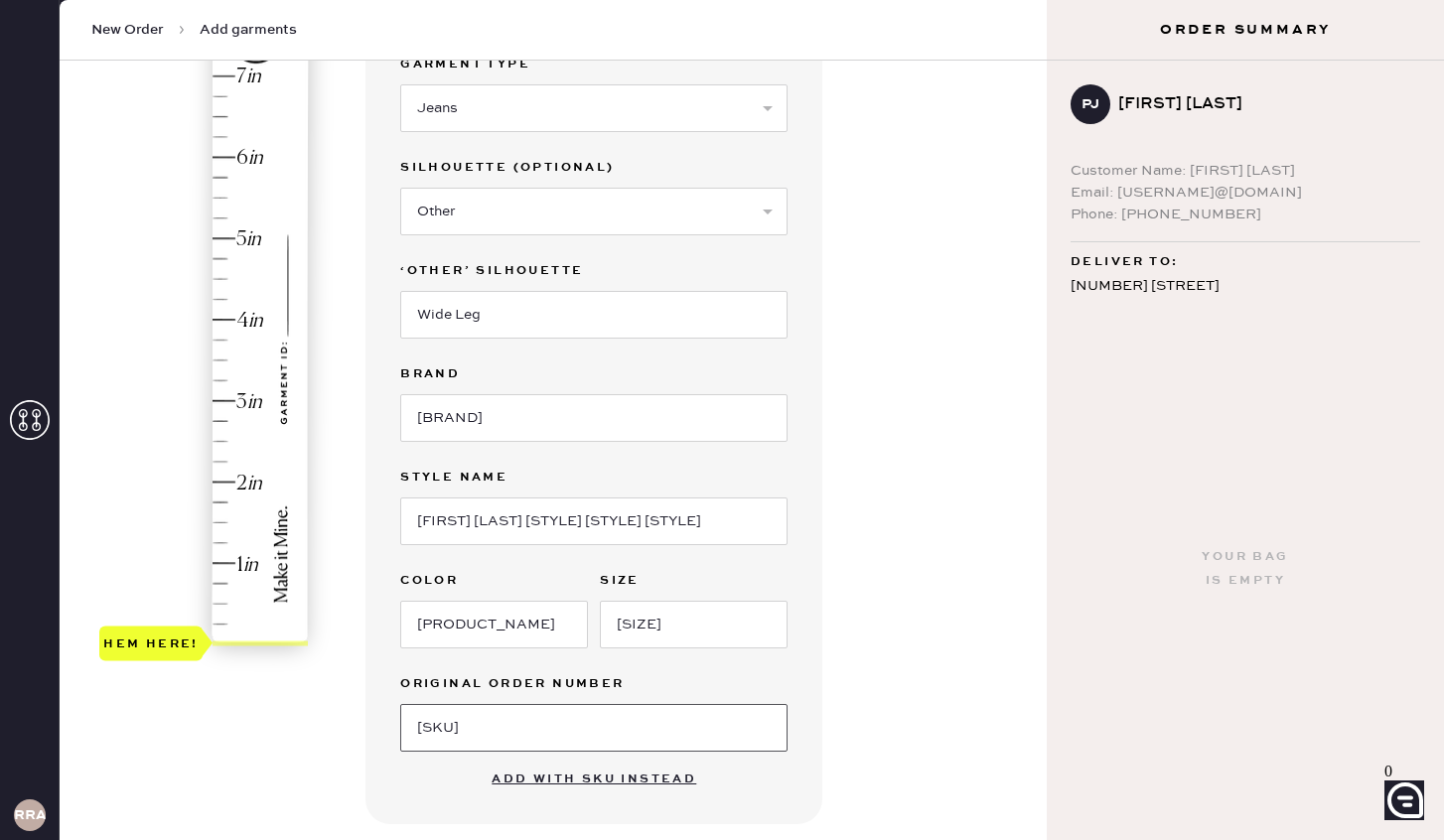 type on "[SKU]" 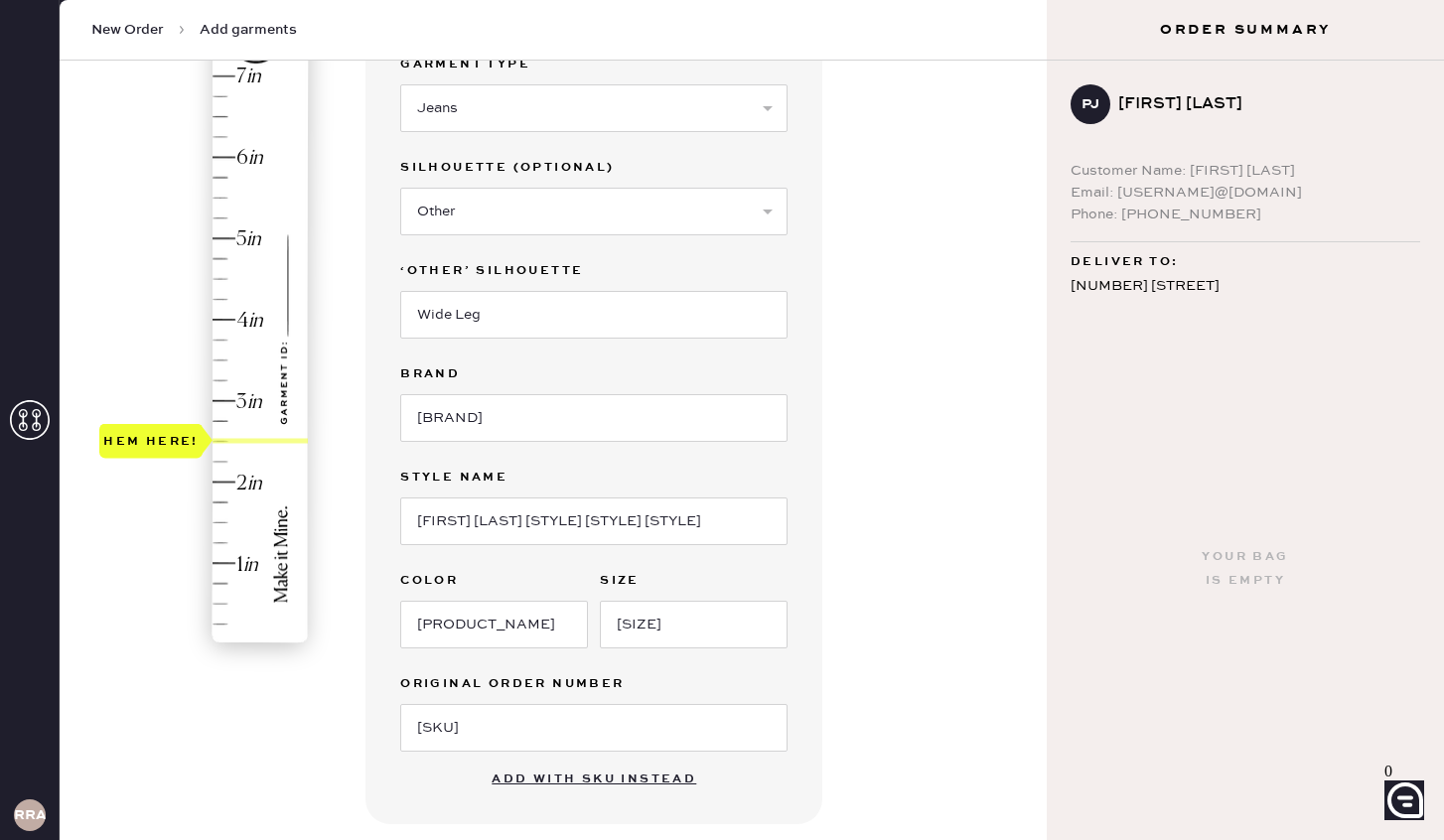 drag, startPoint x: 133, startPoint y: 641, endPoint x: 135, endPoint y: 442, distance: 199.01005 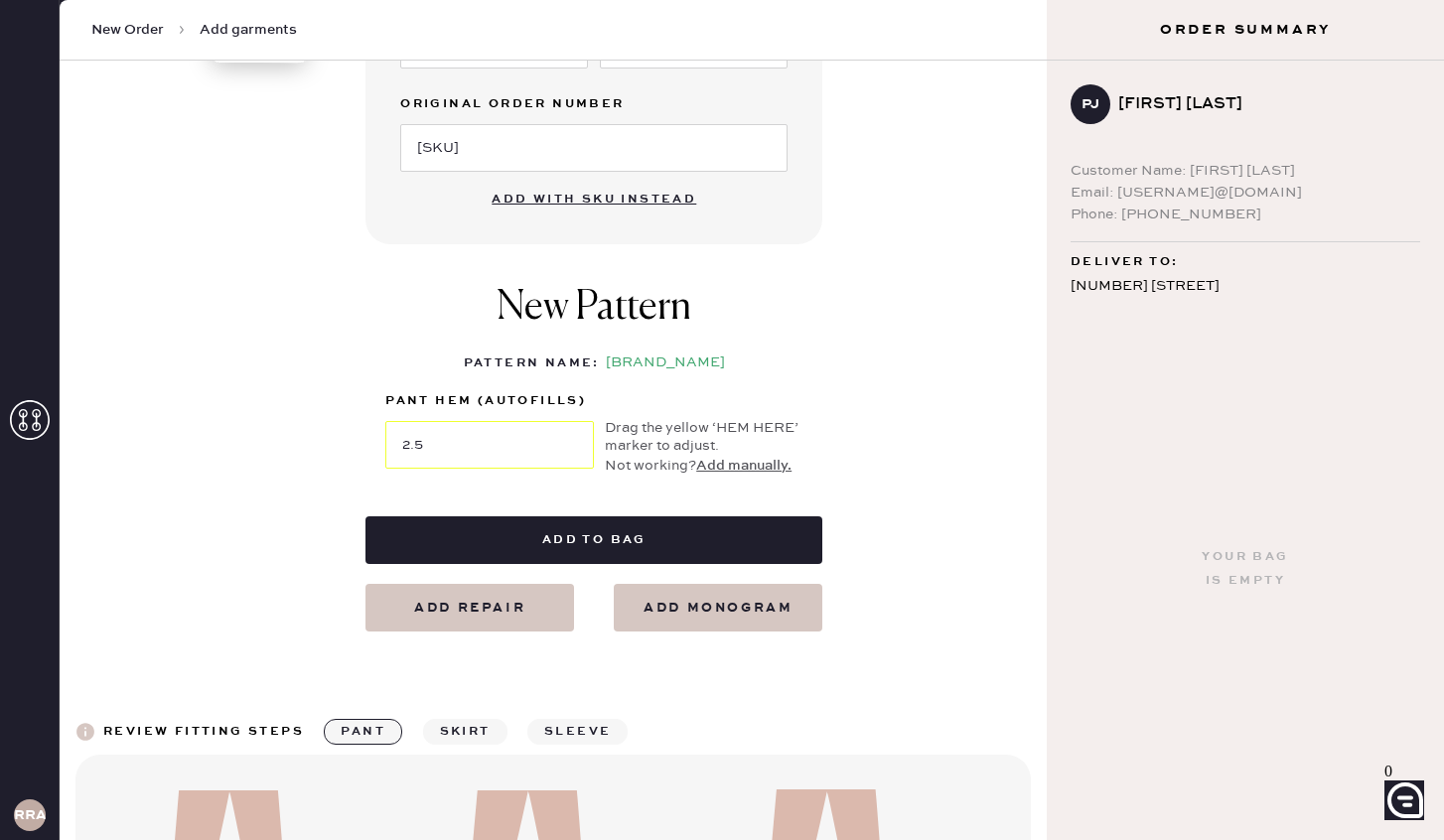 scroll, scrollTop: 803, scrollLeft: 0, axis: vertical 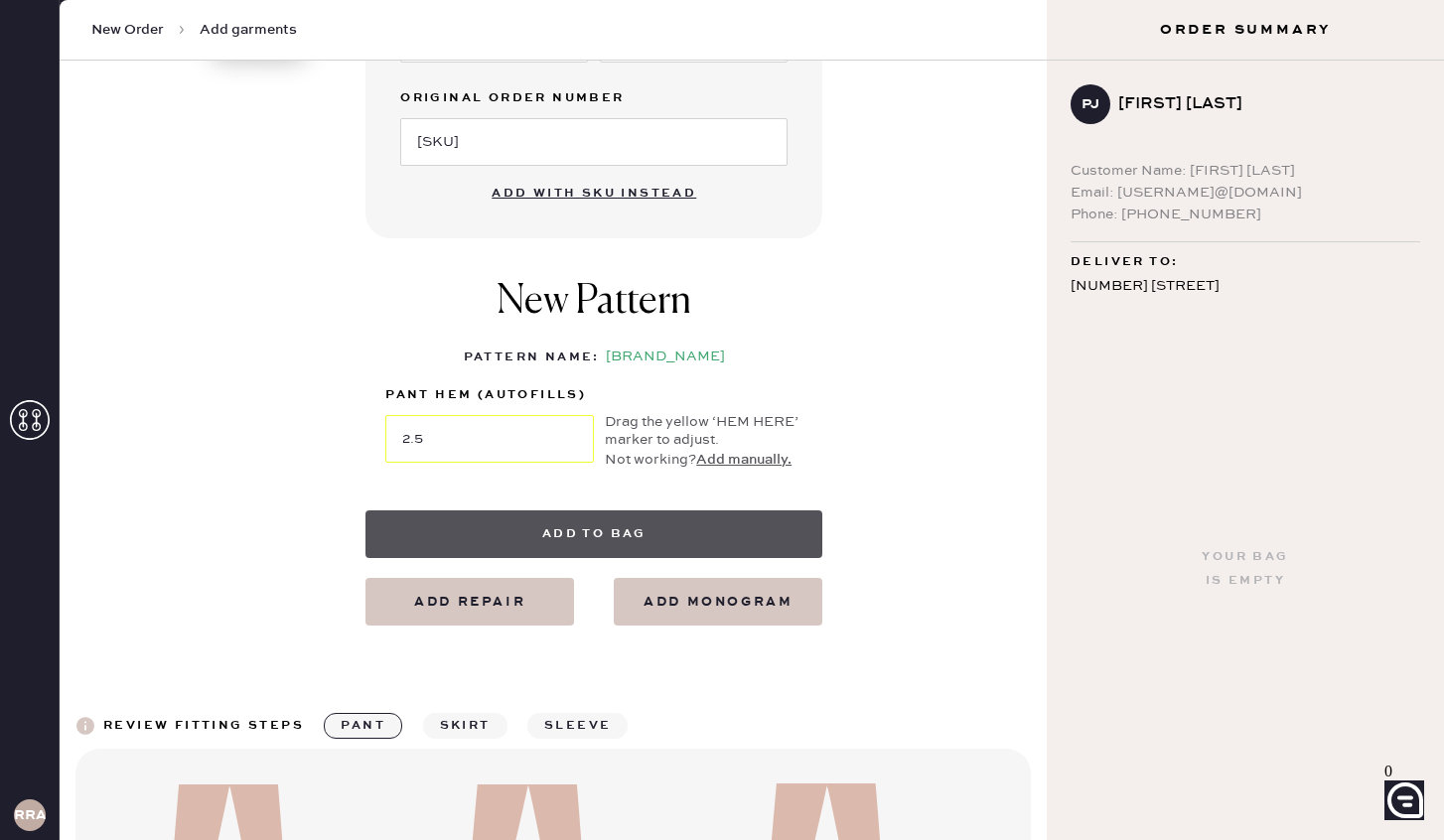 click on "Add to bag" at bounding box center (594, 534) 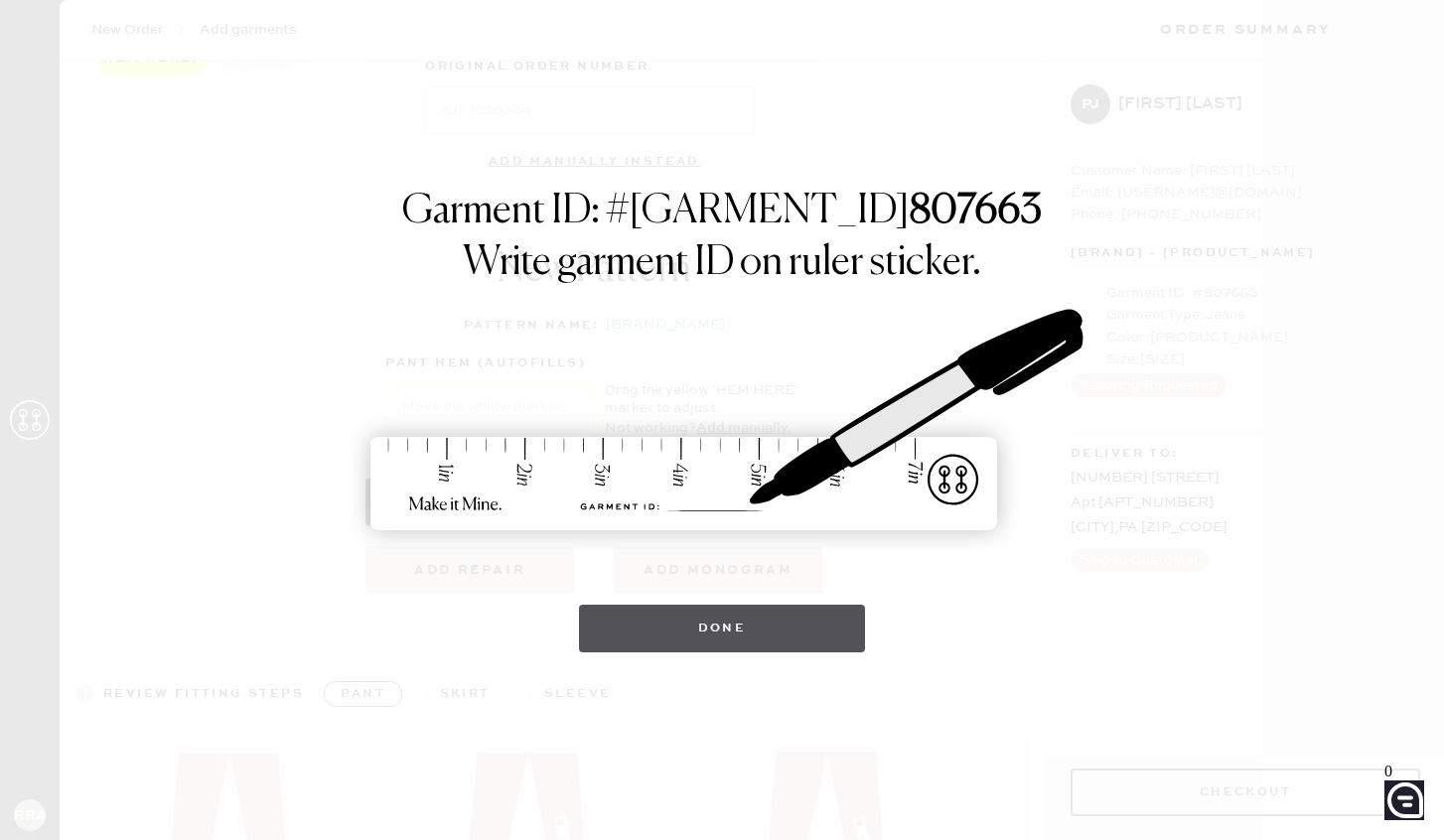click on "Done" at bounding box center (722, 629) 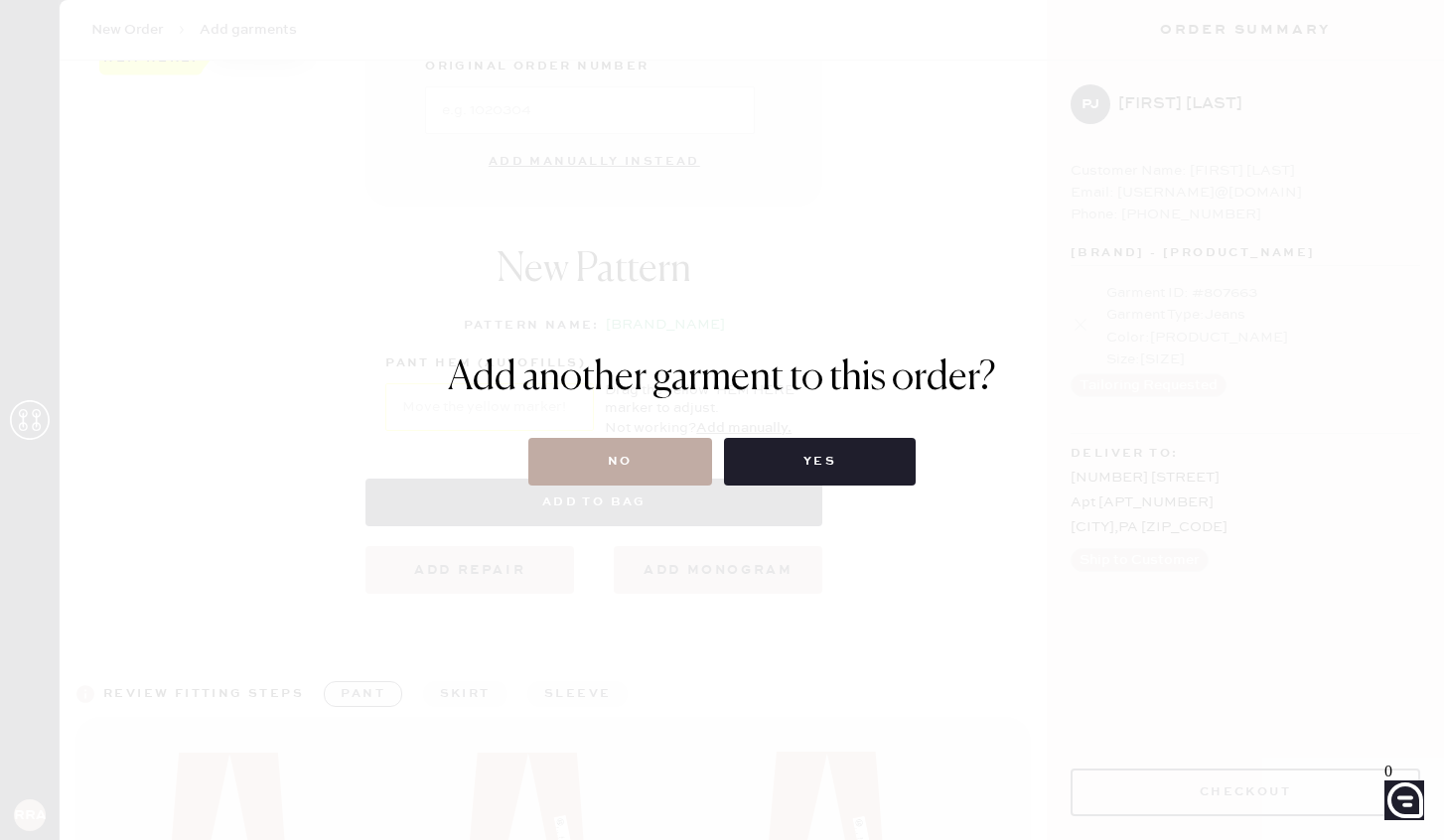 click on "No" at bounding box center (620, 462) 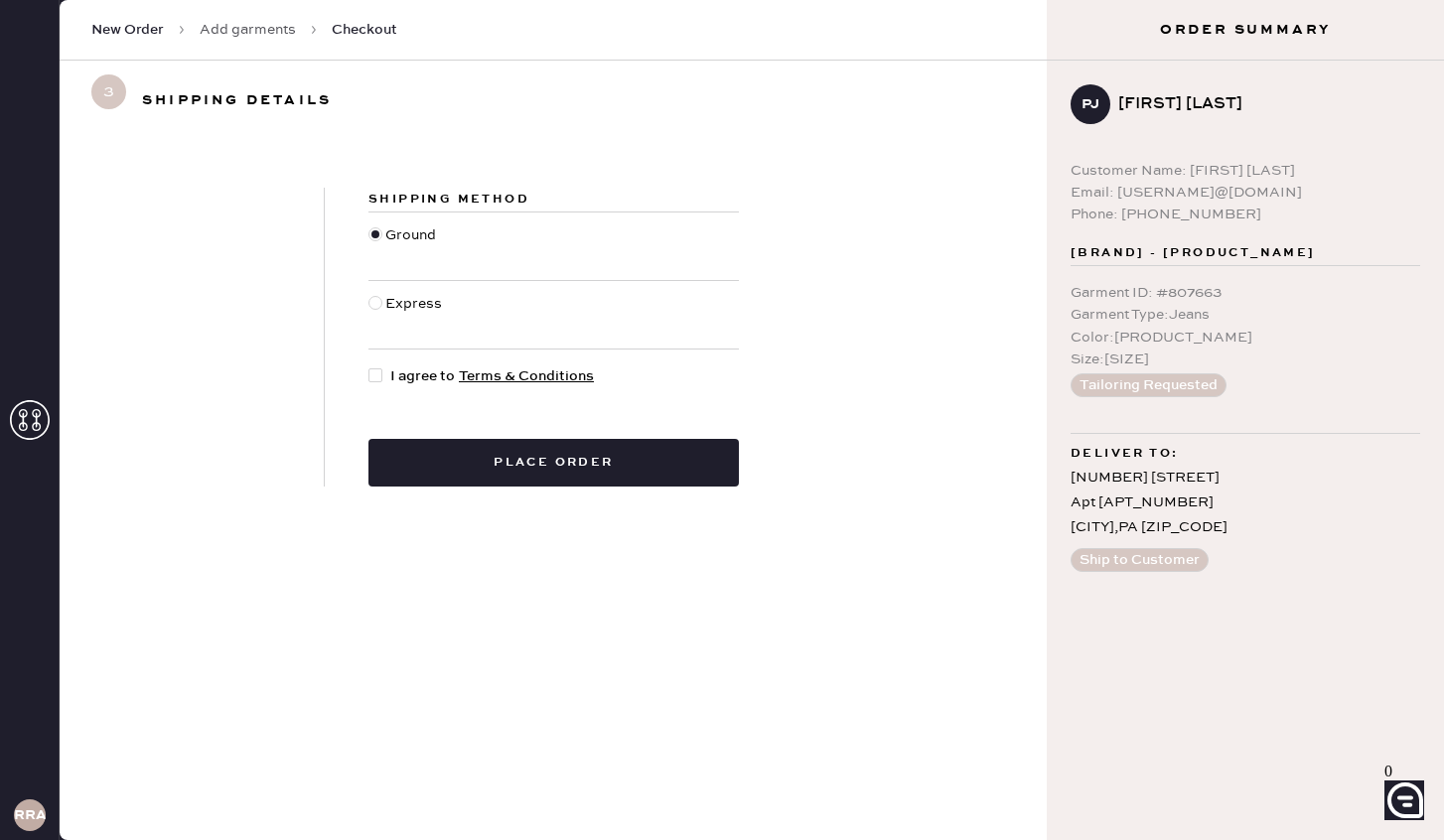 click at bounding box center [375, 375] 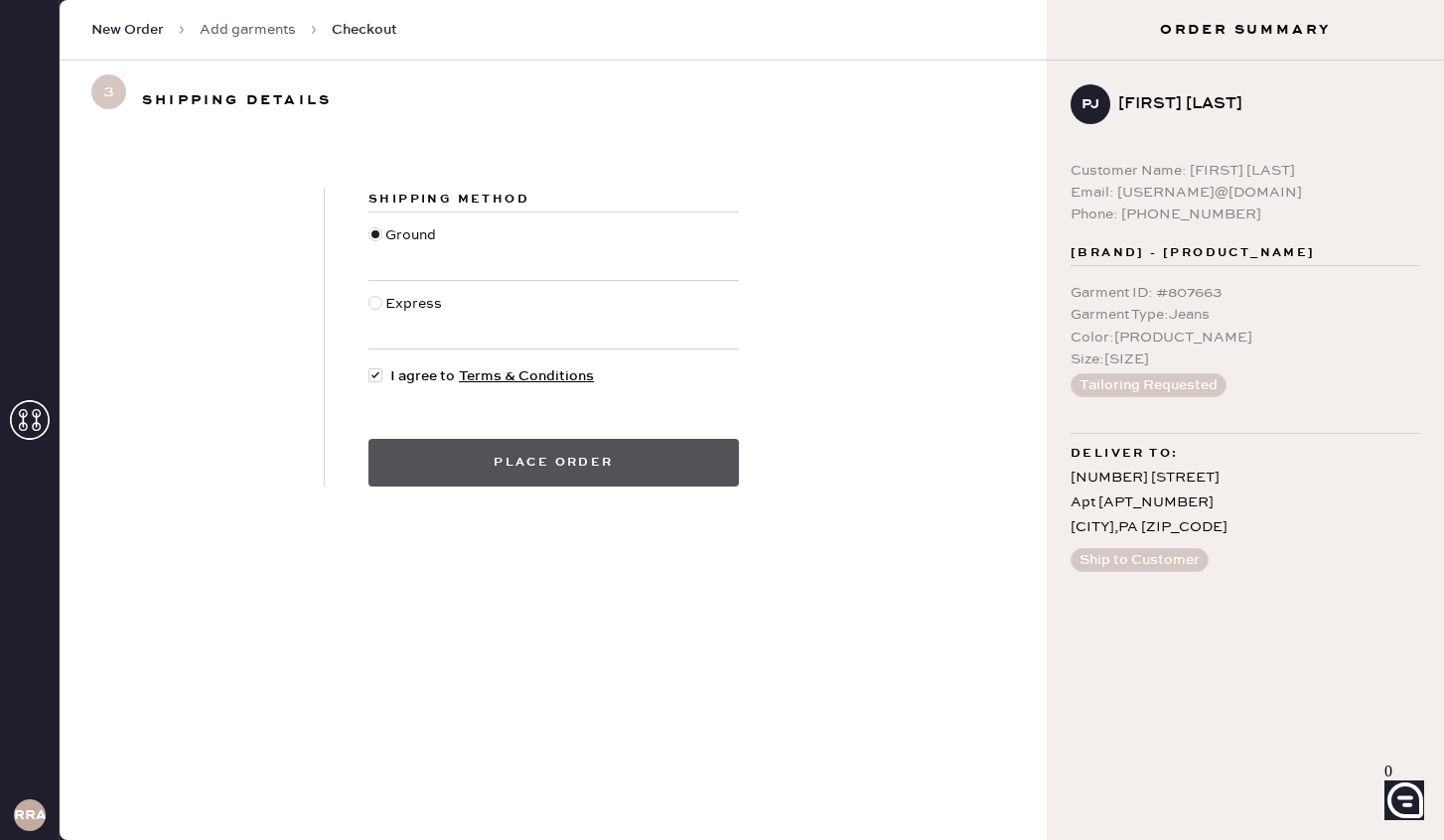 click on "Place order" at bounding box center (553, 463) 